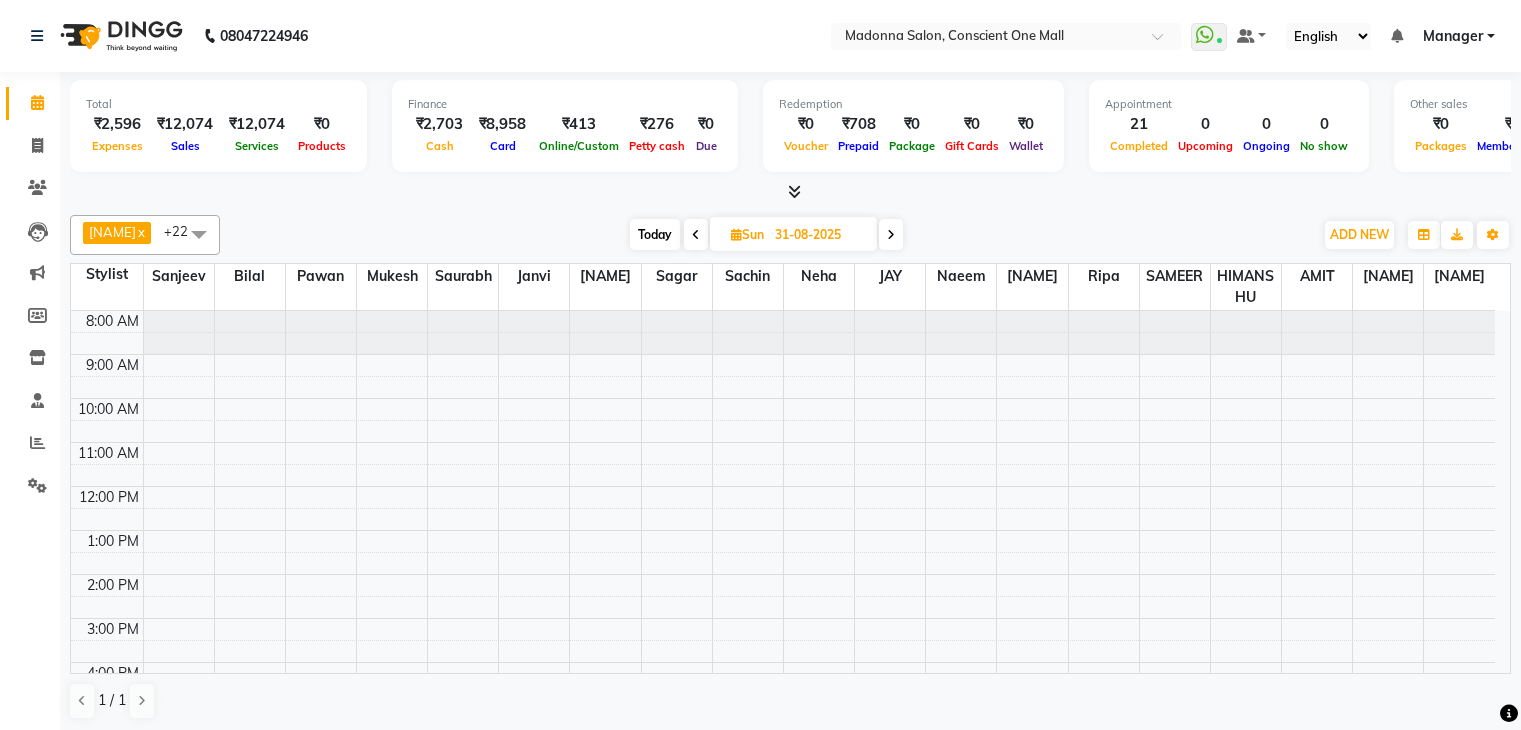 scroll, scrollTop: 0, scrollLeft: 0, axis: both 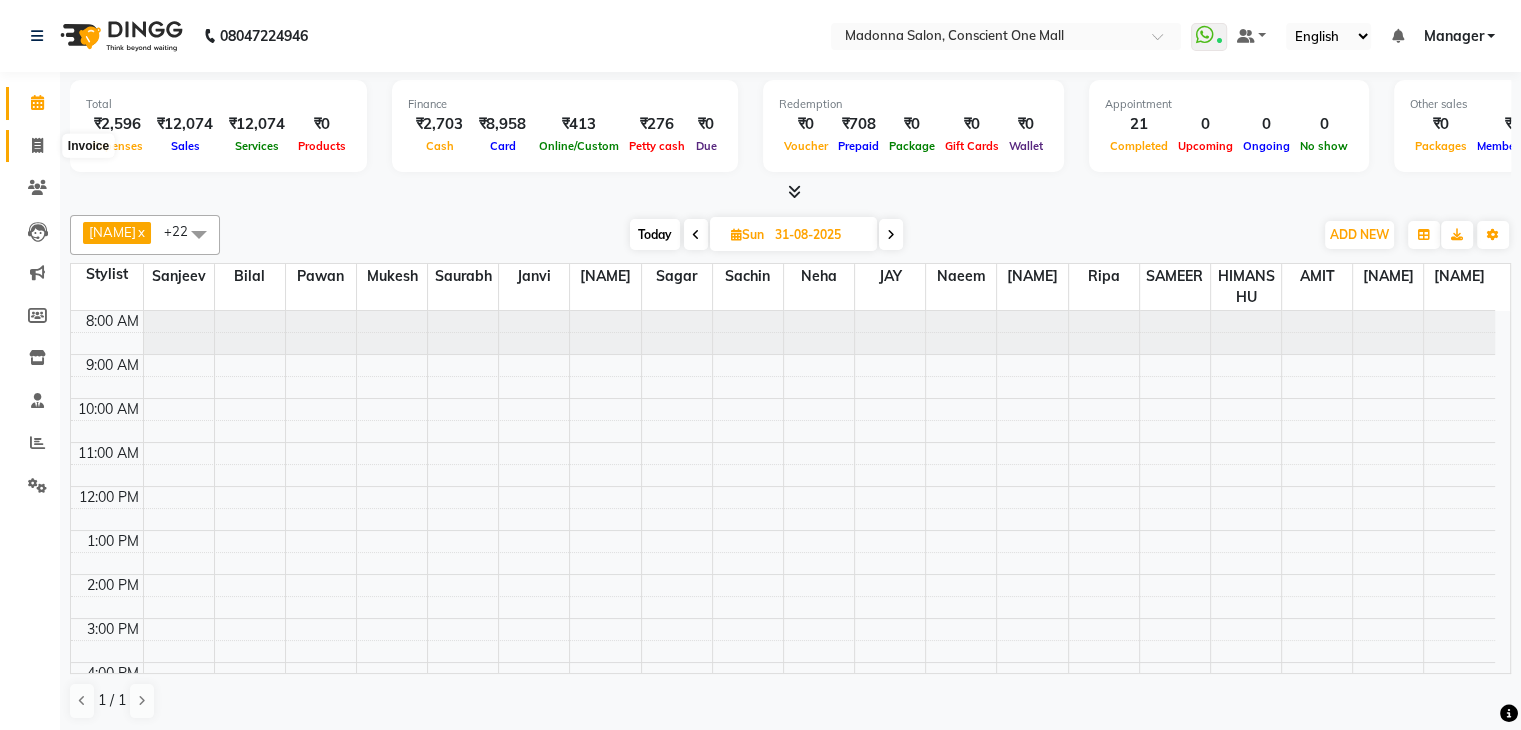 click 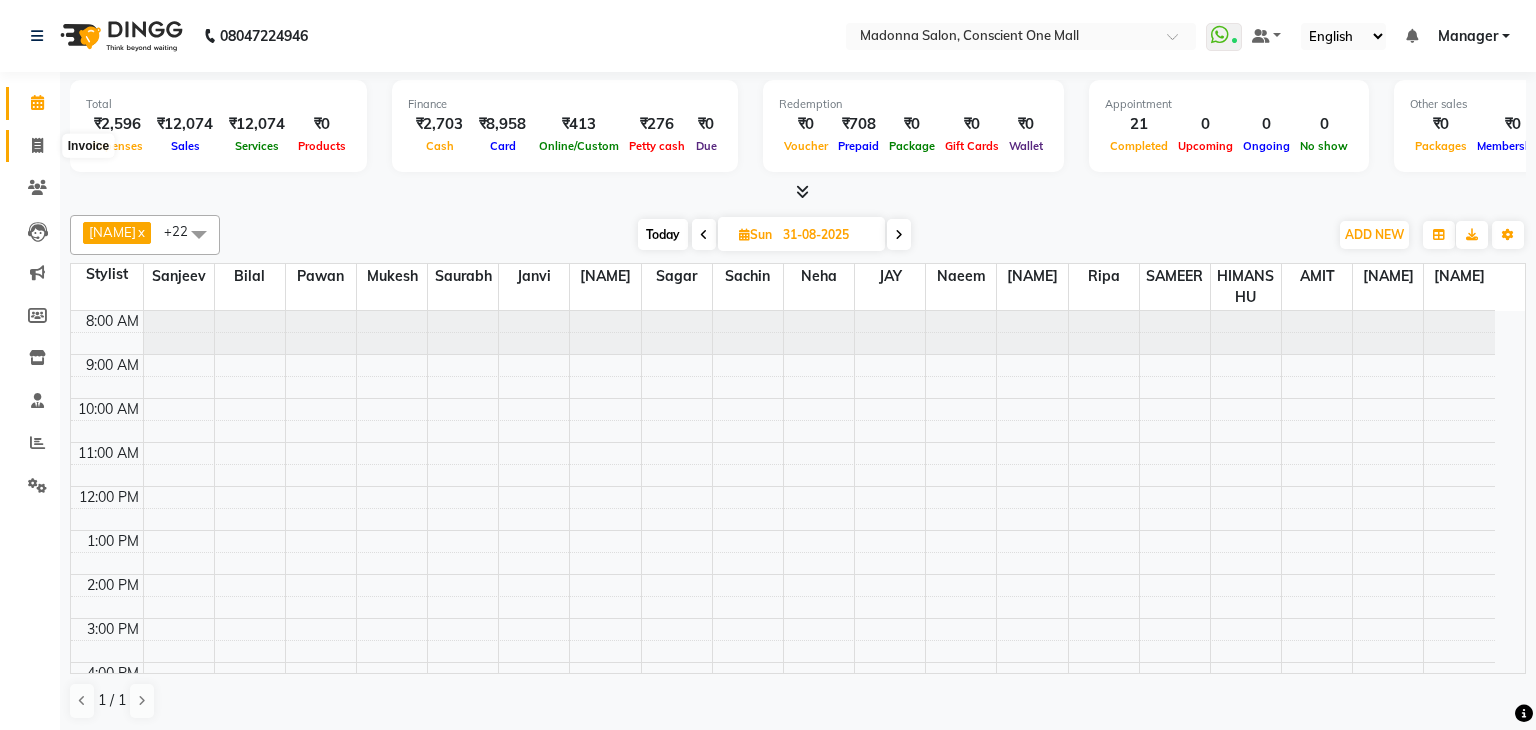 select on "service" 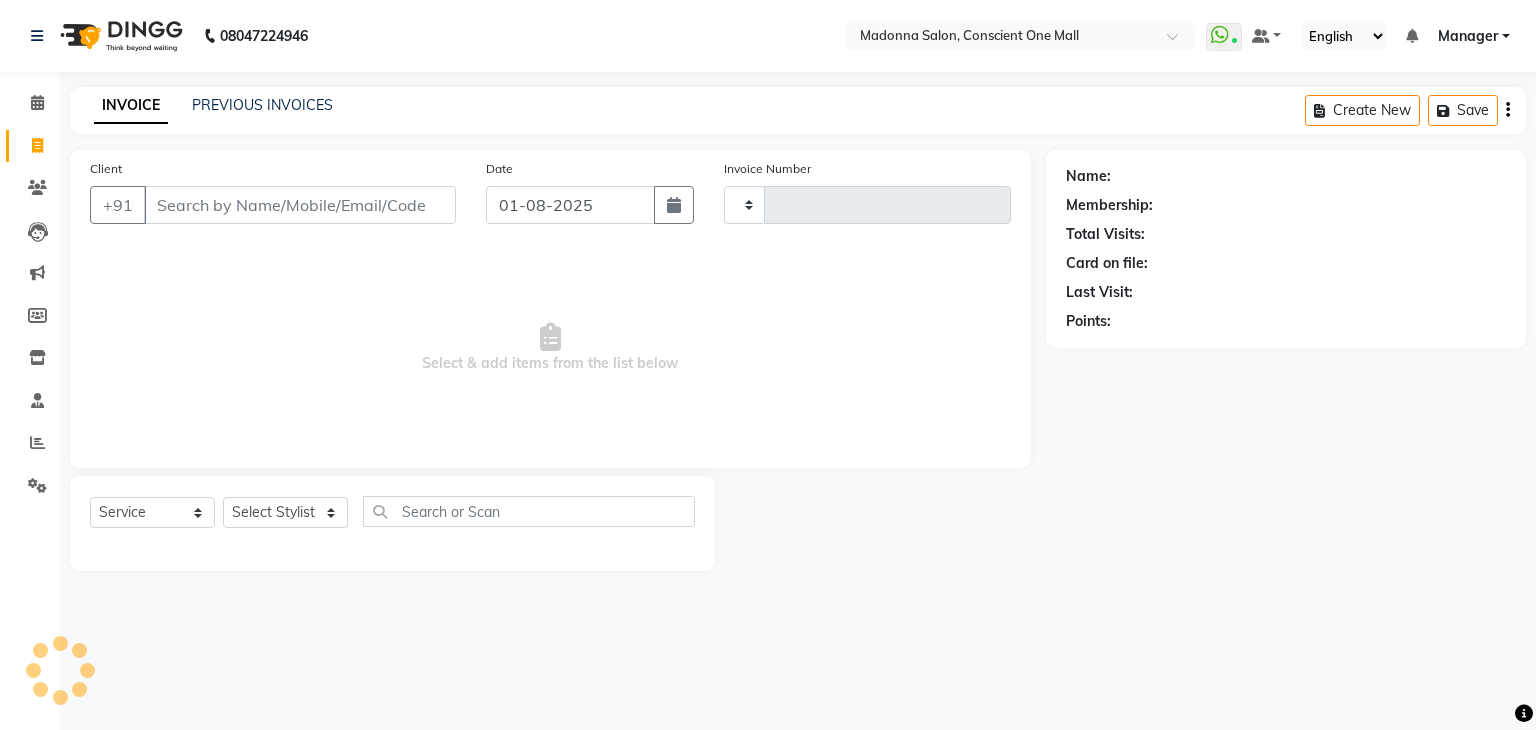 type on "1675" 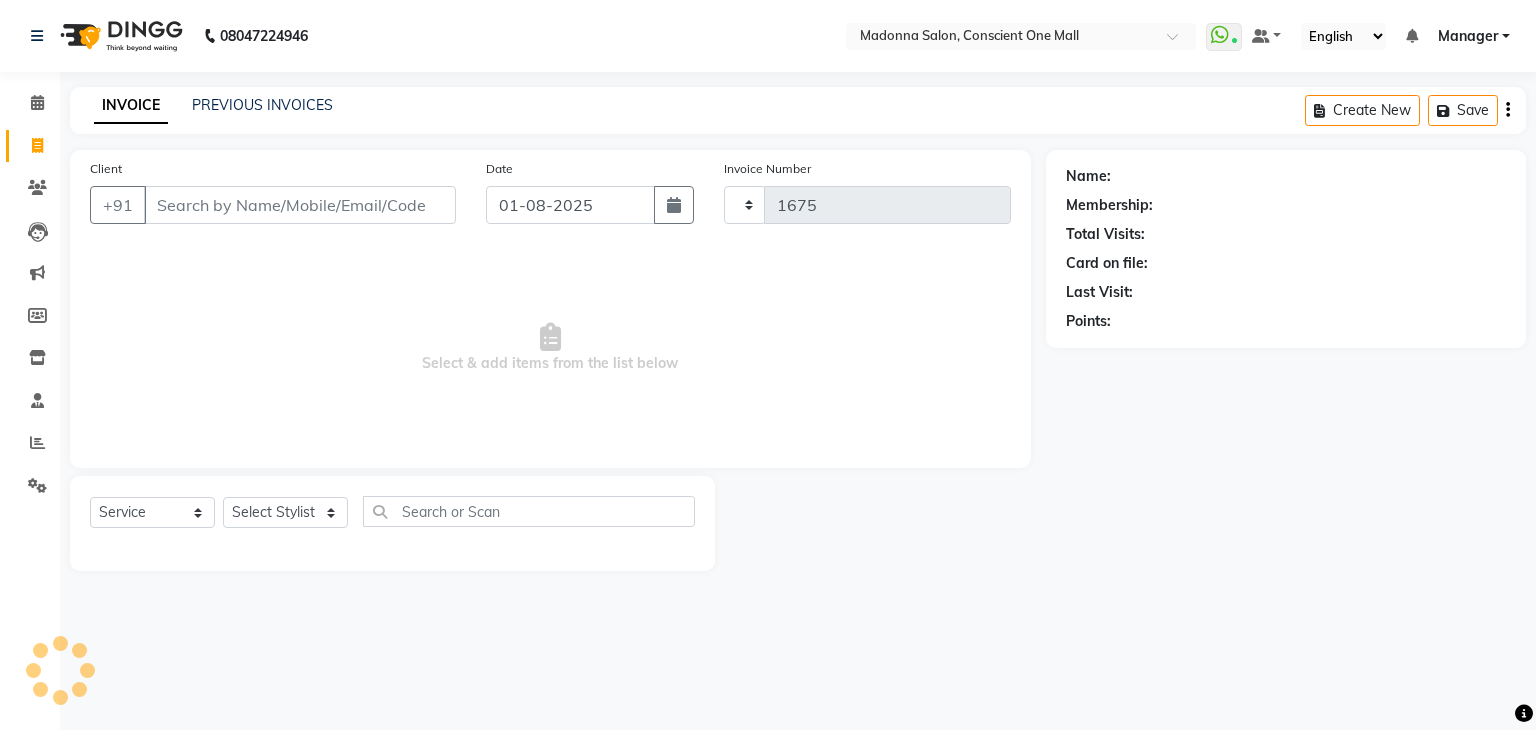 select on "7575" 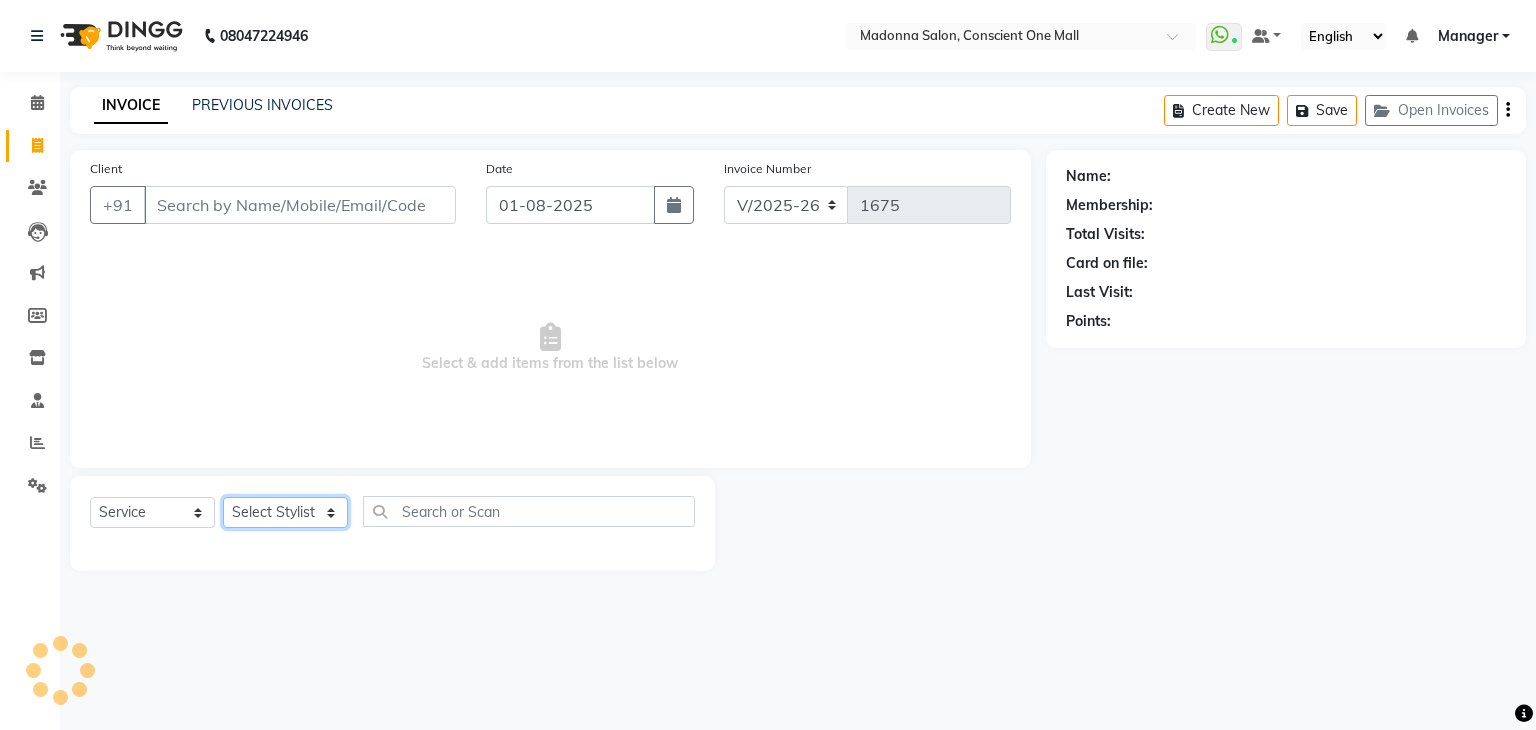 click on "Select Stylist" 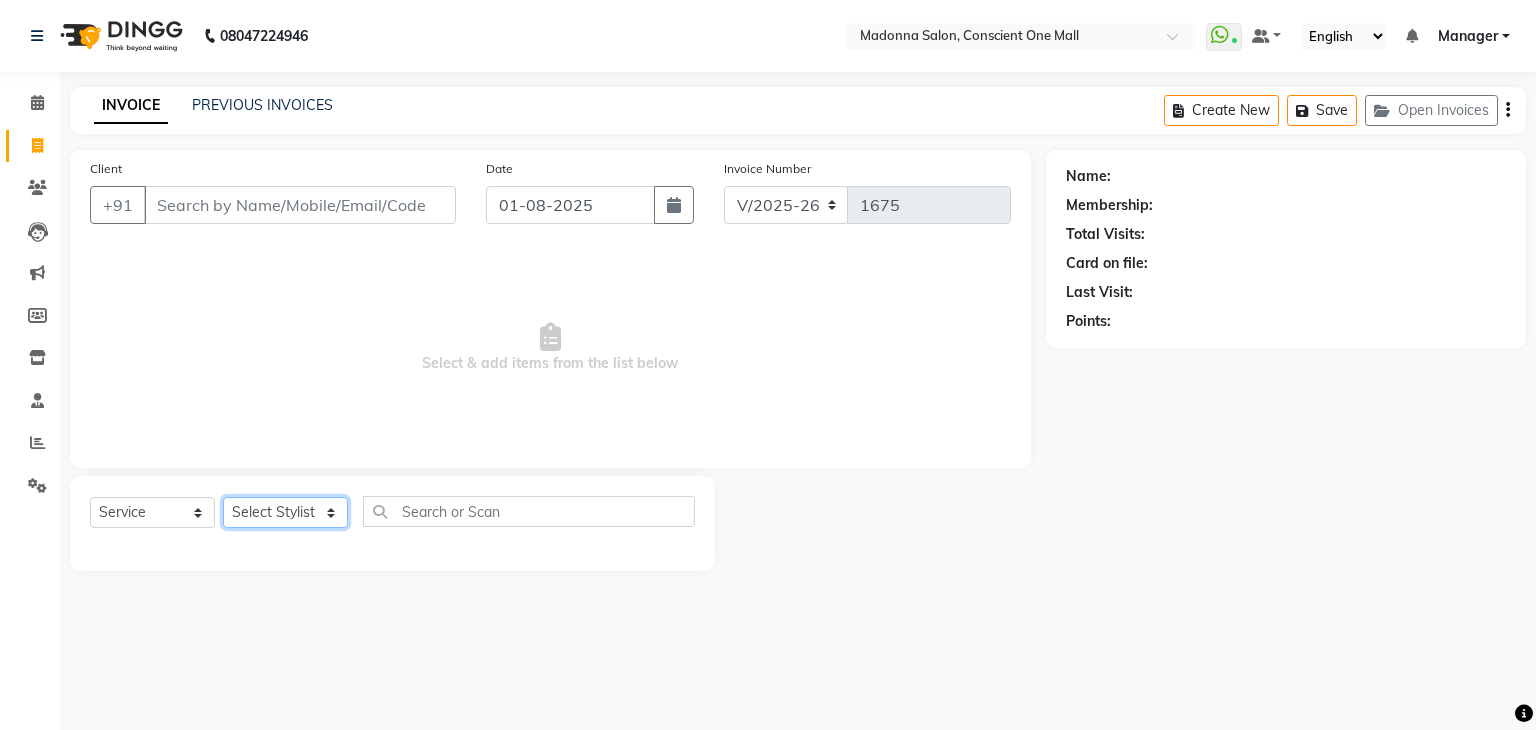 select on "[NUMBER]" 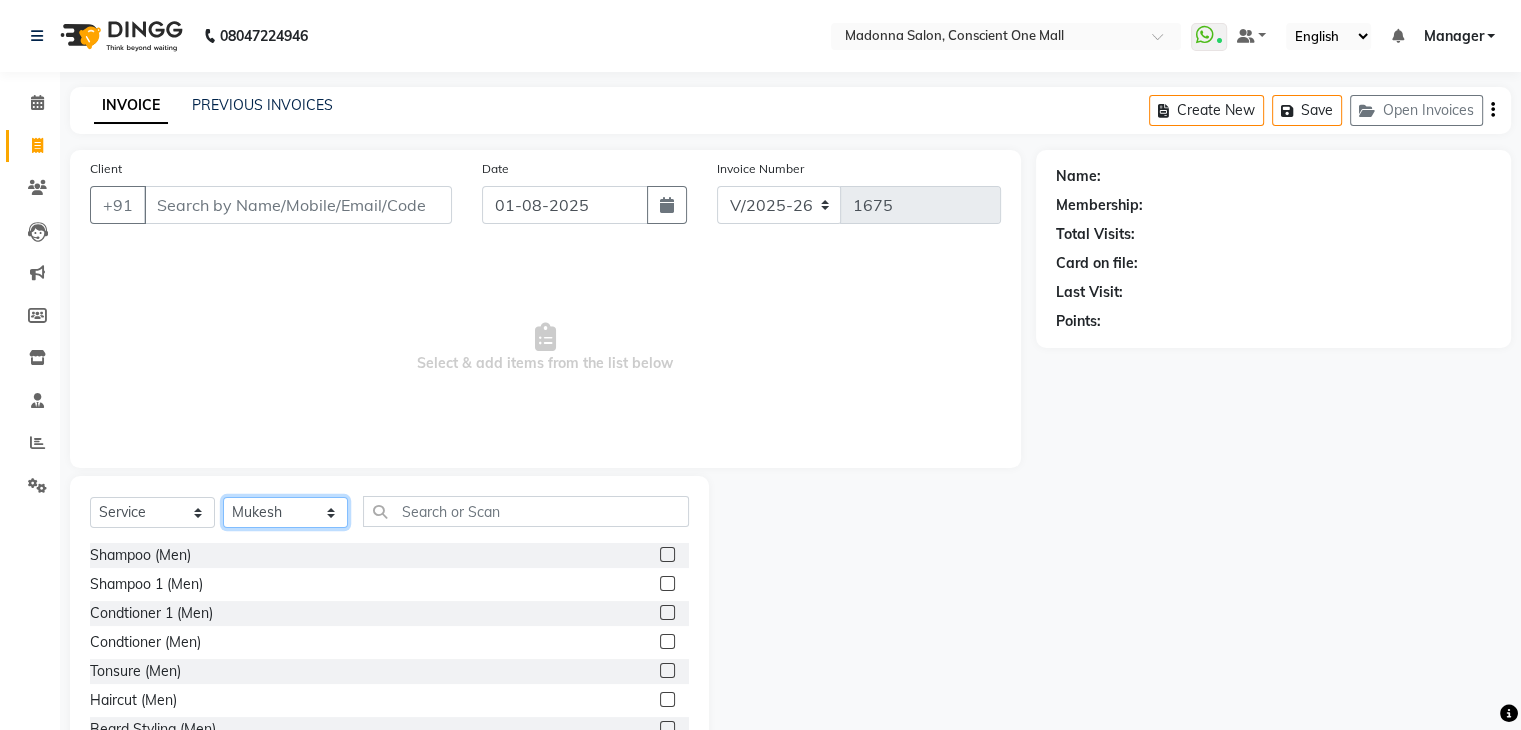 click on "Select Stylist [FIRST] [FIRST] [FIRST] [FIRST] [FIRST] [FIRST] [FIRST] [FIRST] [FIRST] [FIRST] Manager [FIRST] [FIRST] [FIRST] [FIRST] [FIRST] [FIRST] [FIRST] [FIRST] [FIRST]" 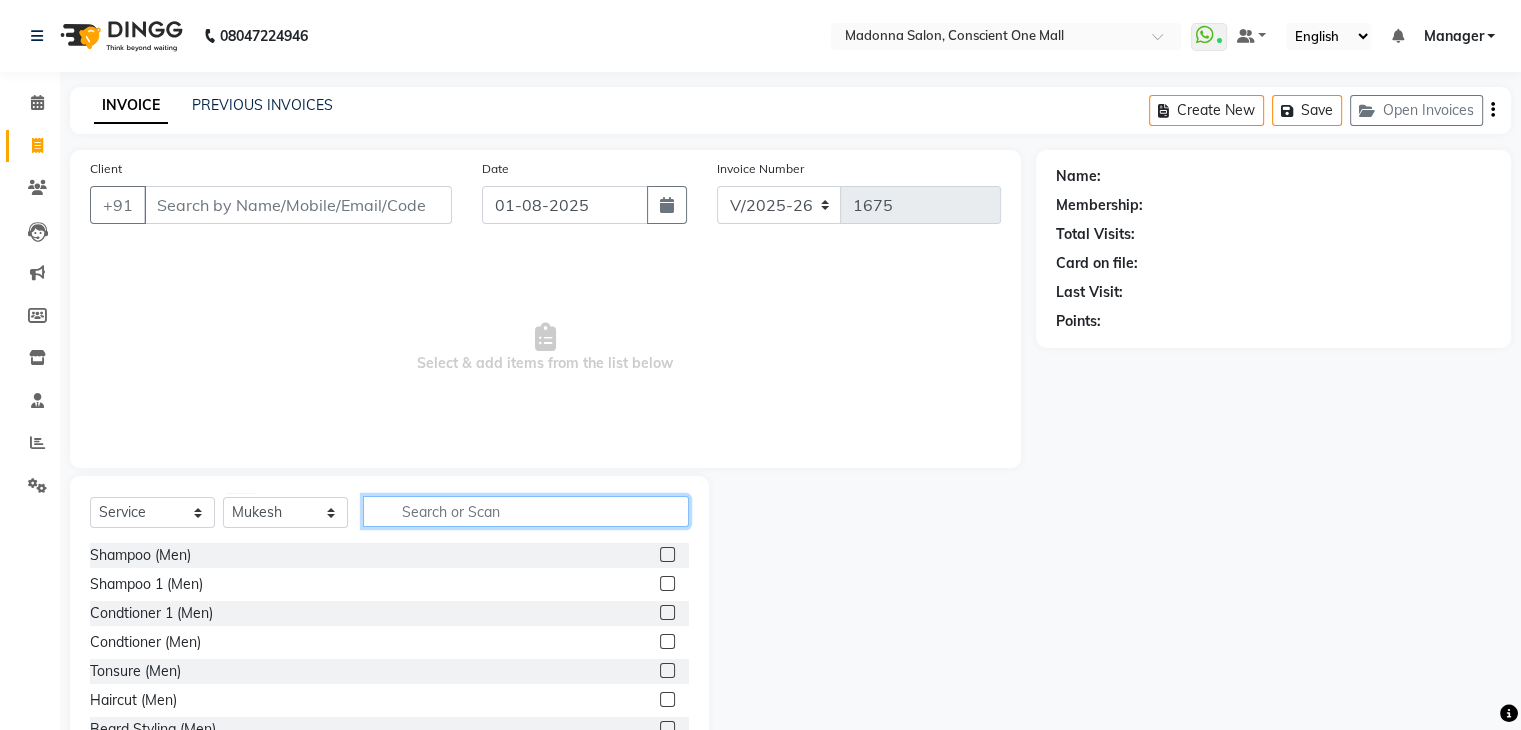 click 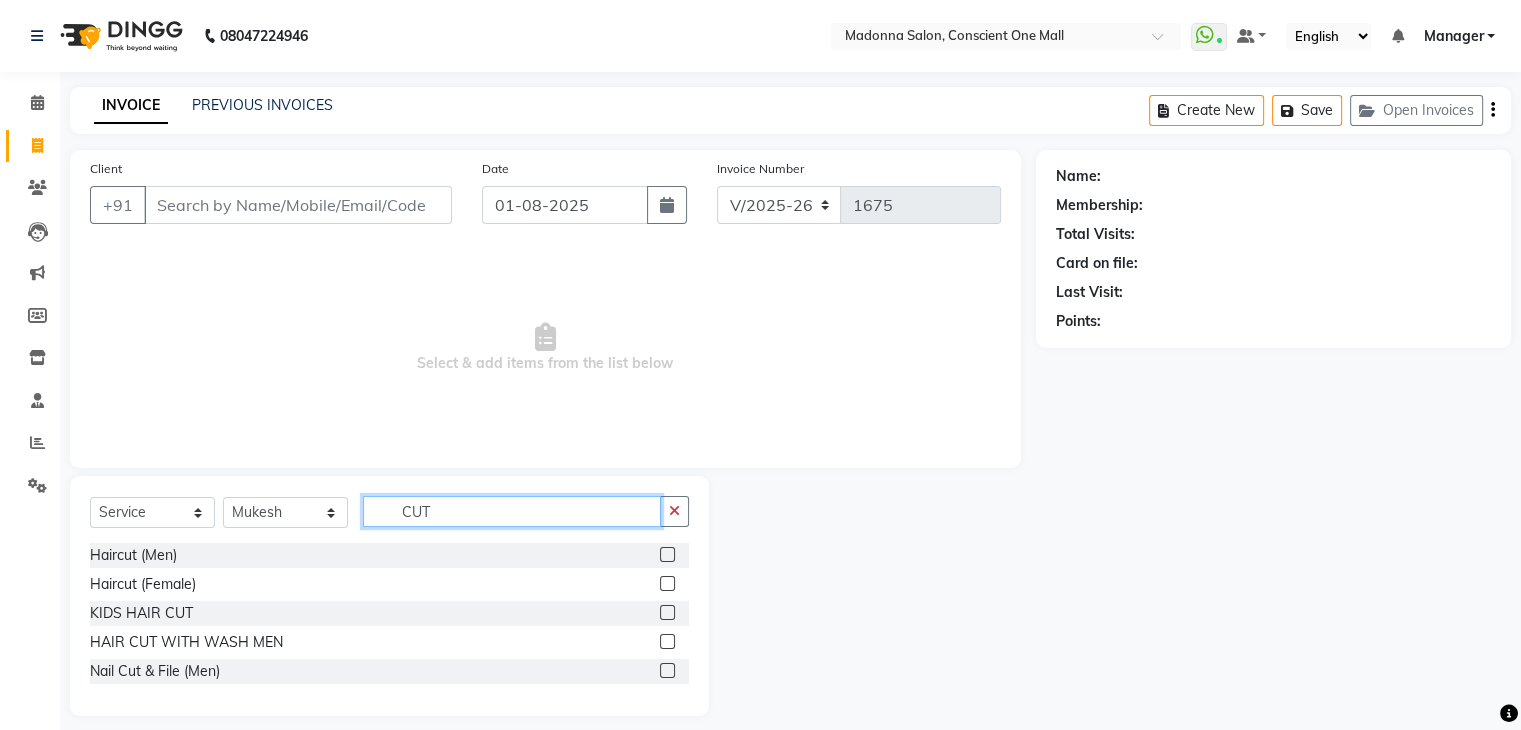 type on "CUT" 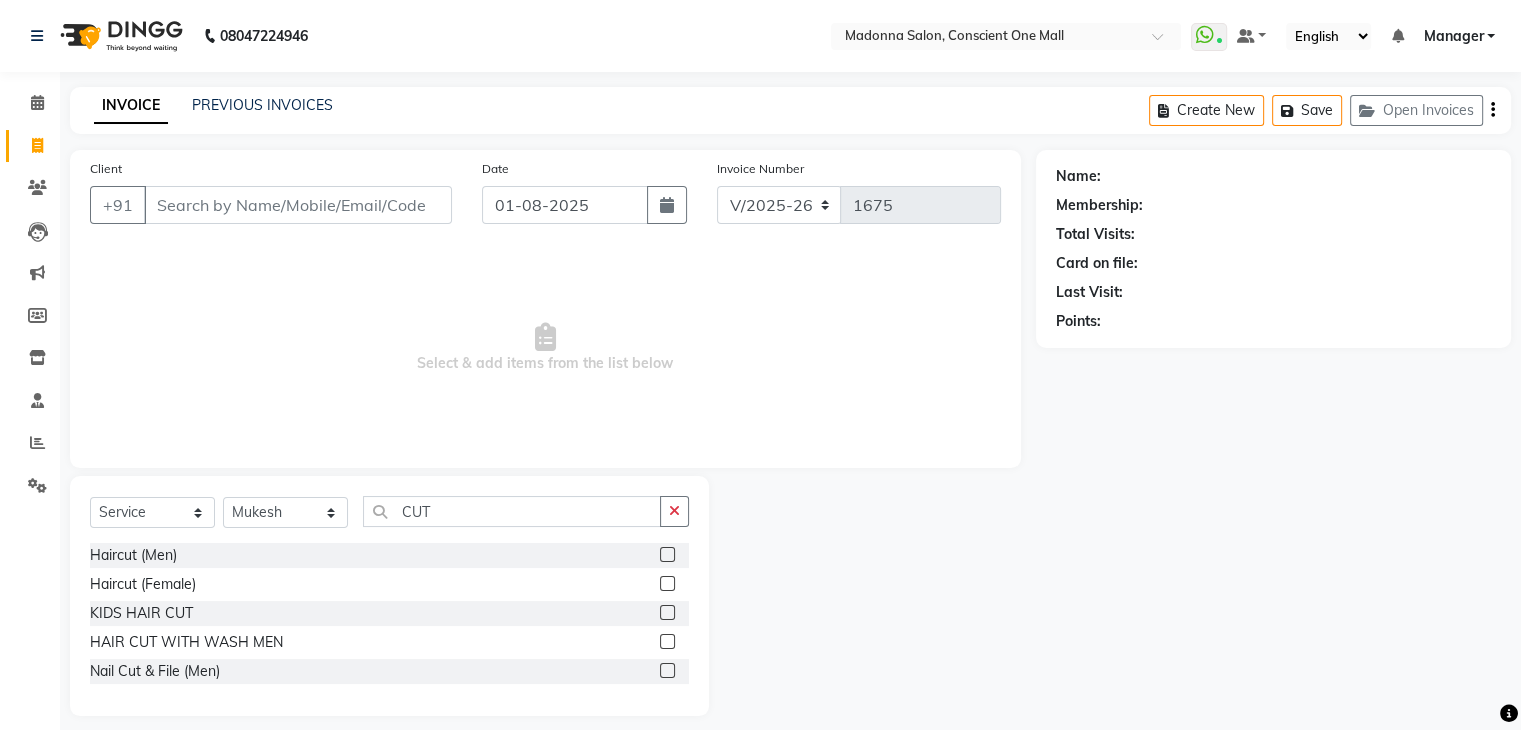 click 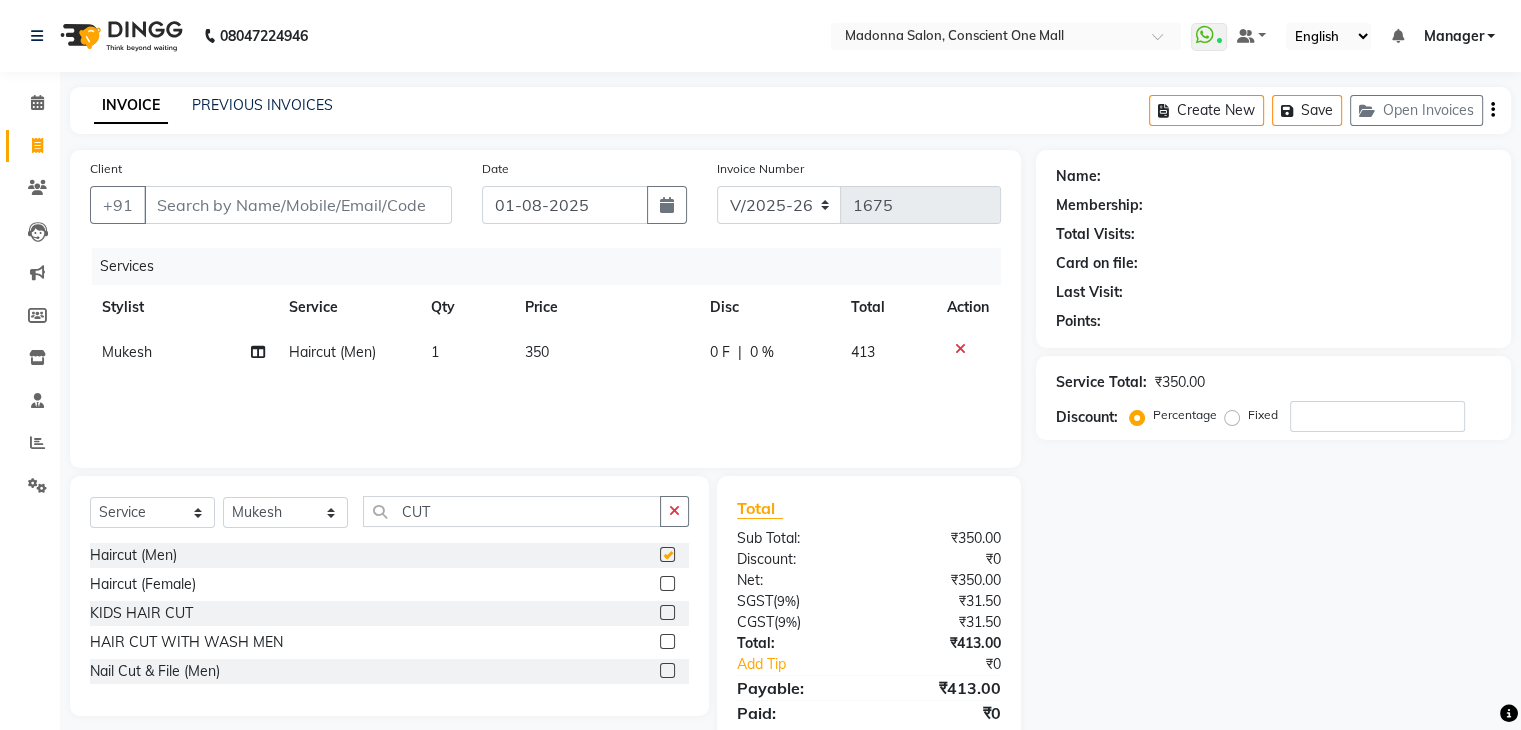 checkbox on "false" 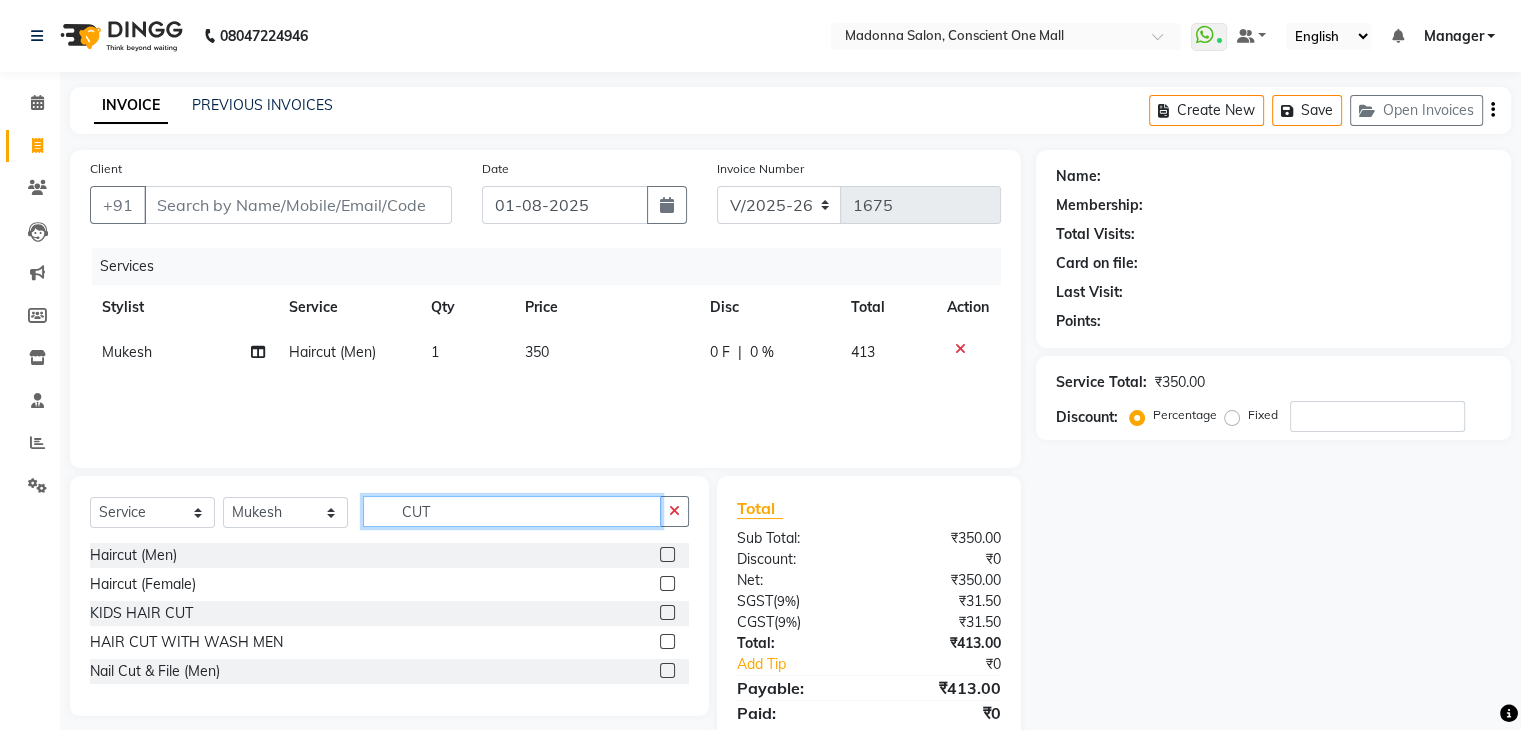 click on "CUT" 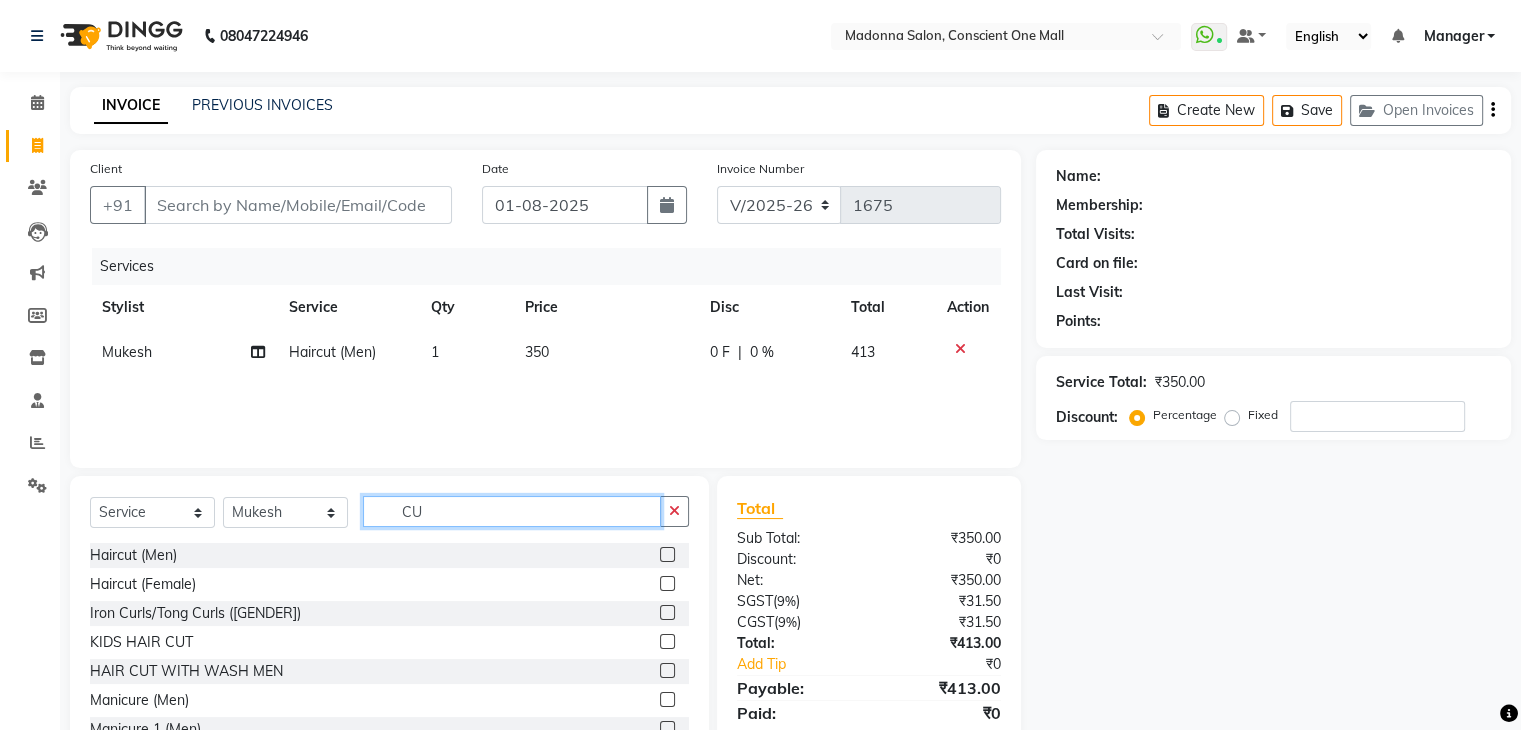 type on "C" 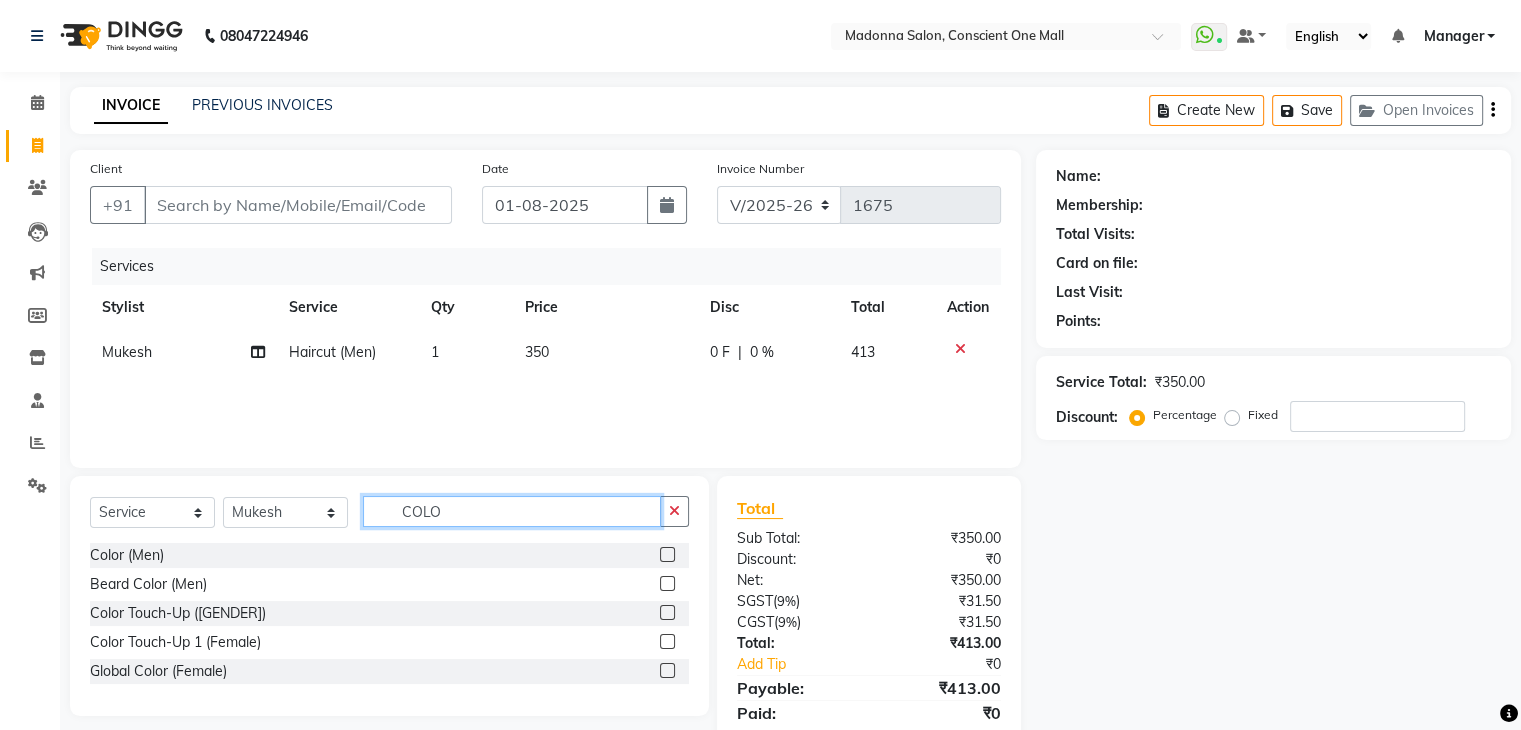 type on "COLO" 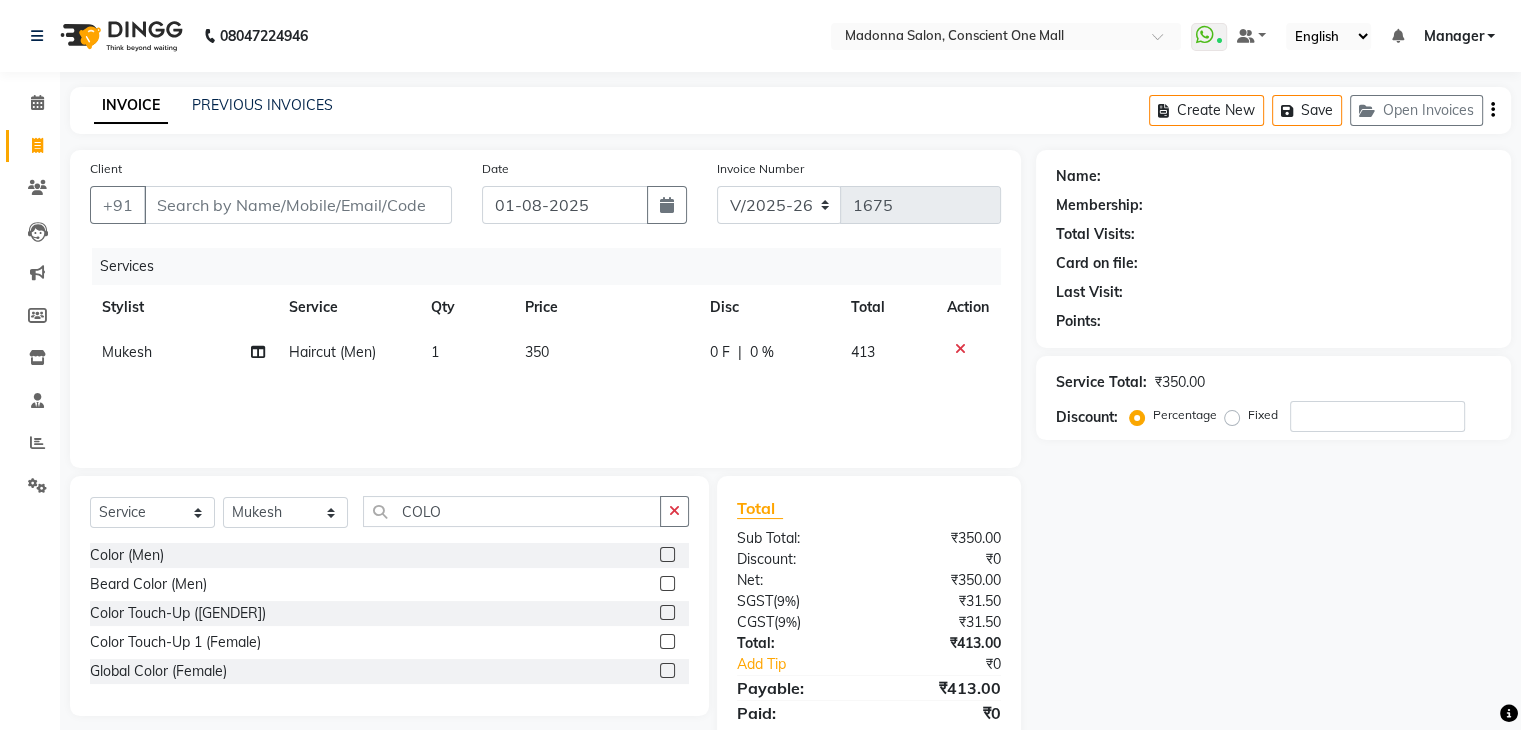 click 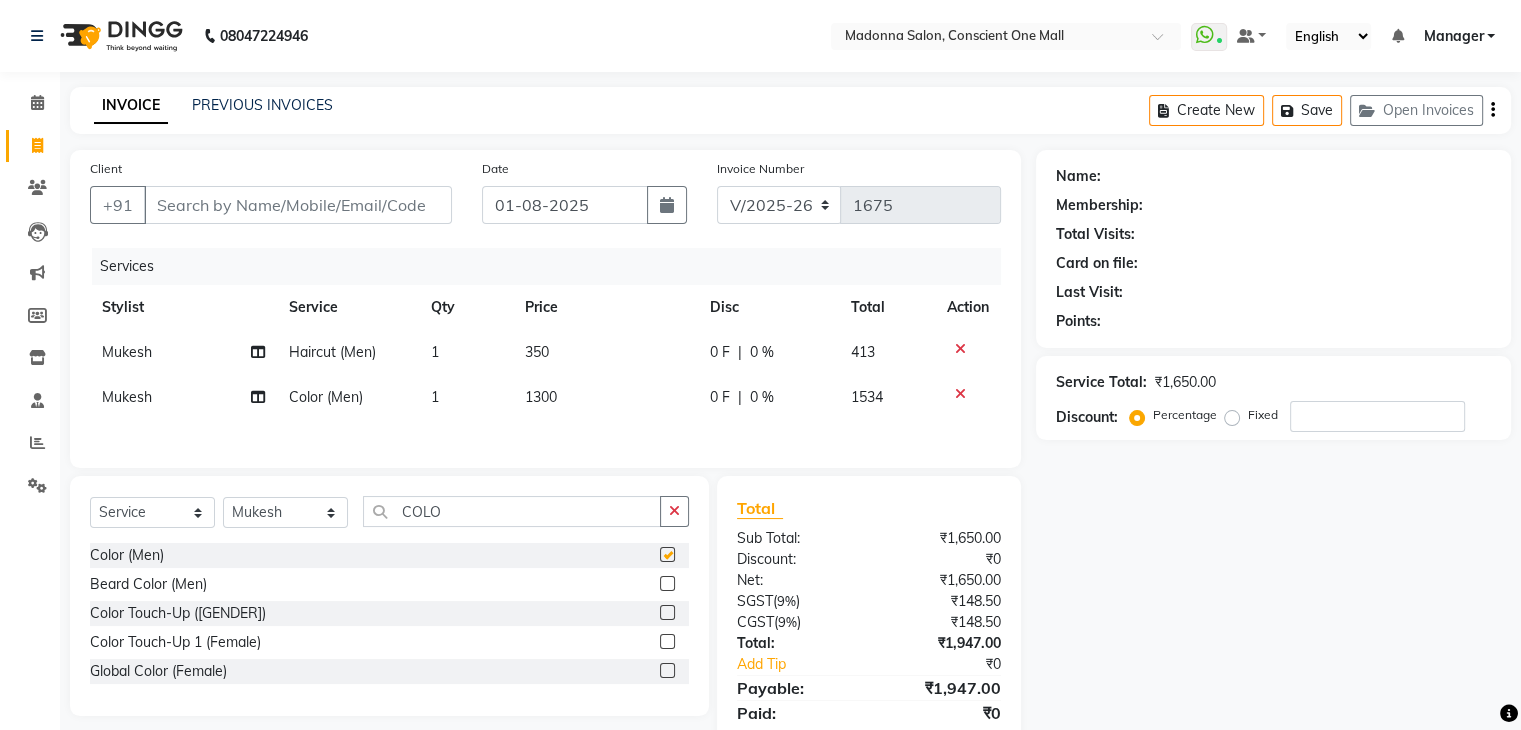 checkbox on "false" 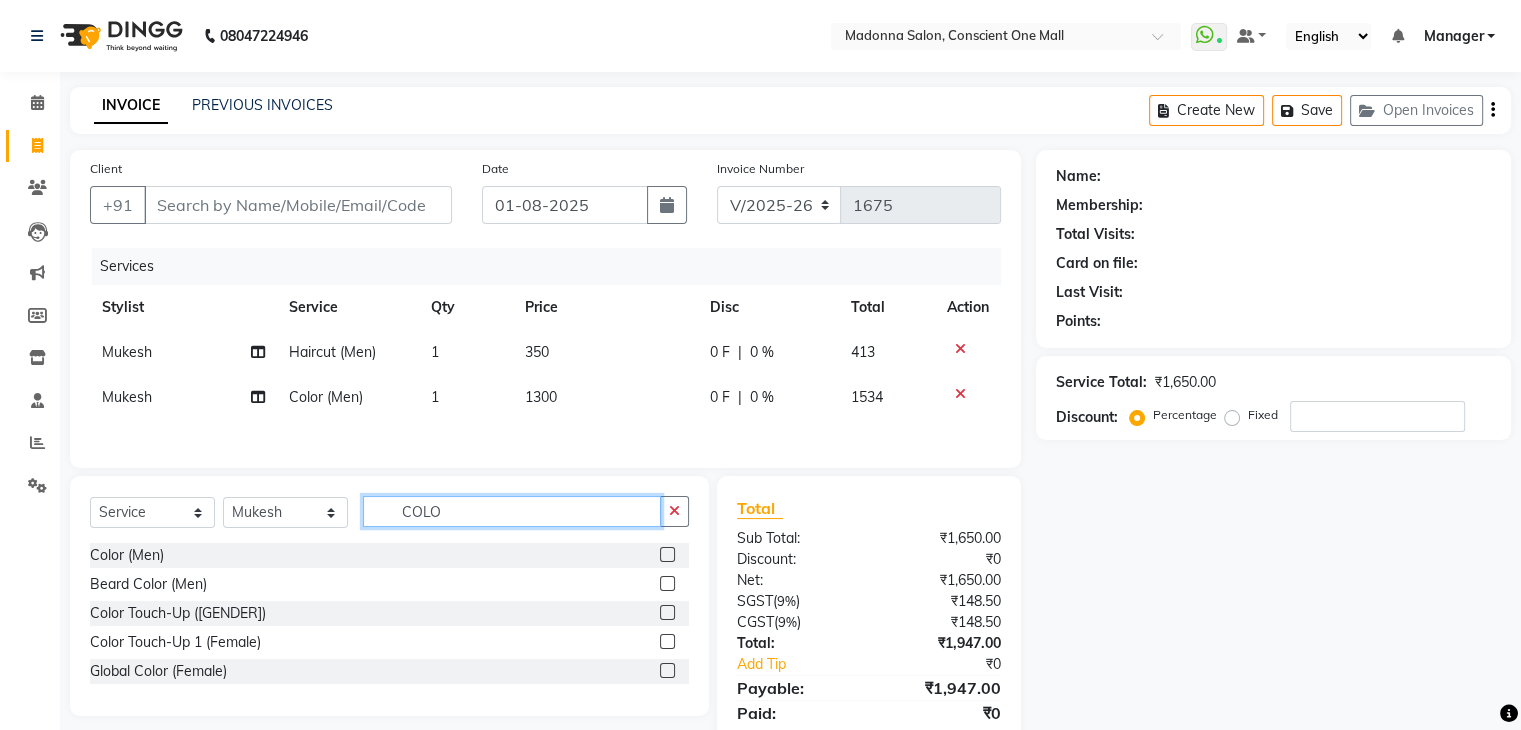 click on "COLO" 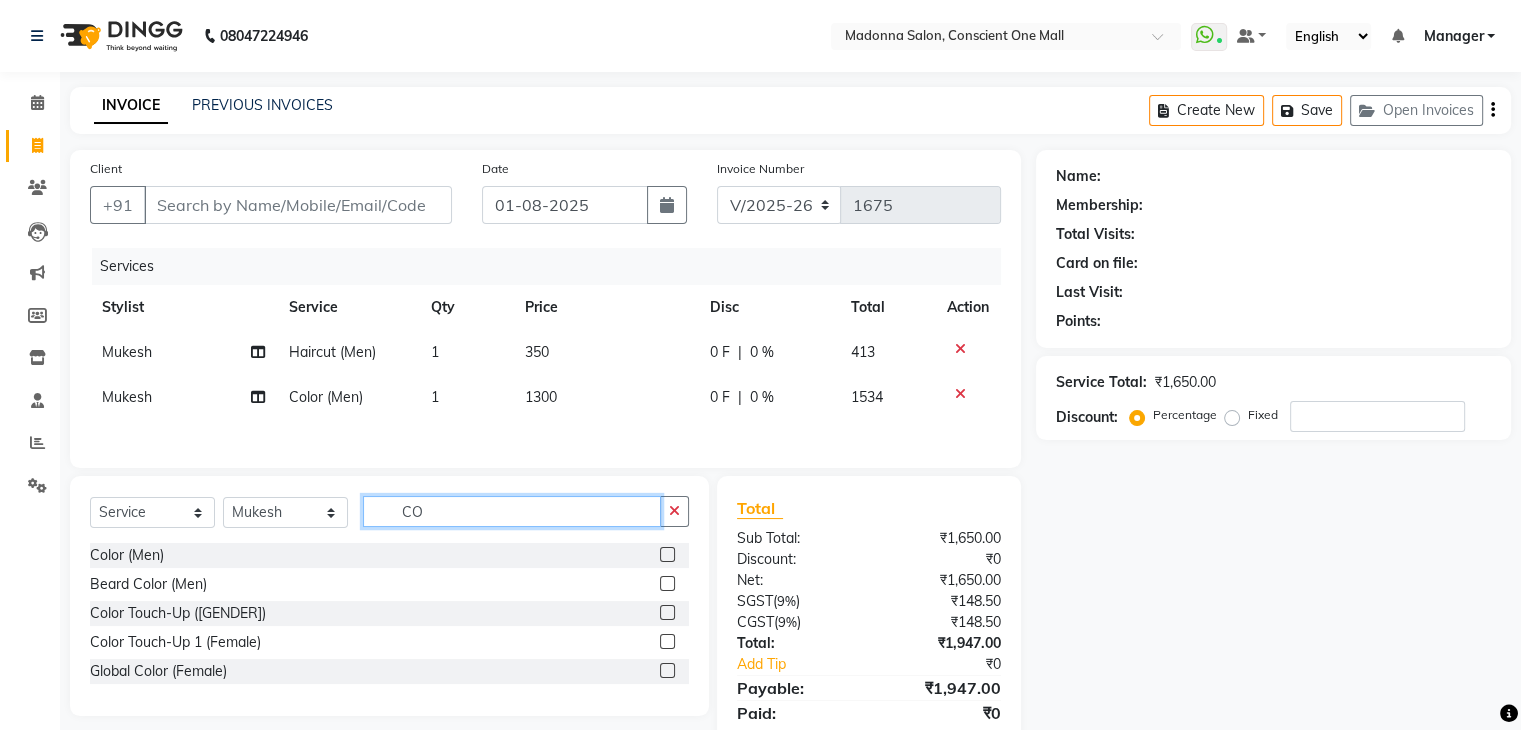 type on "C" 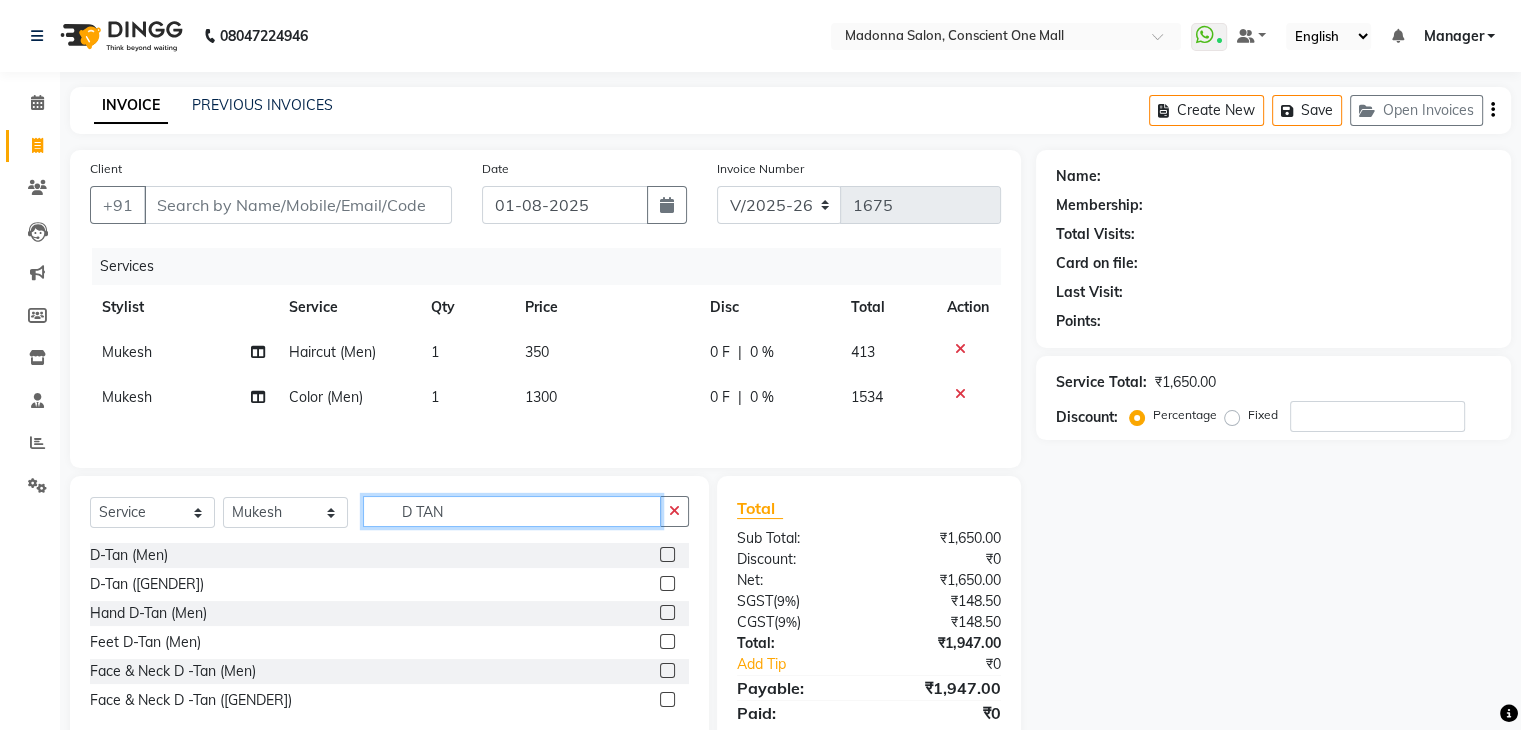type on "D TAN" 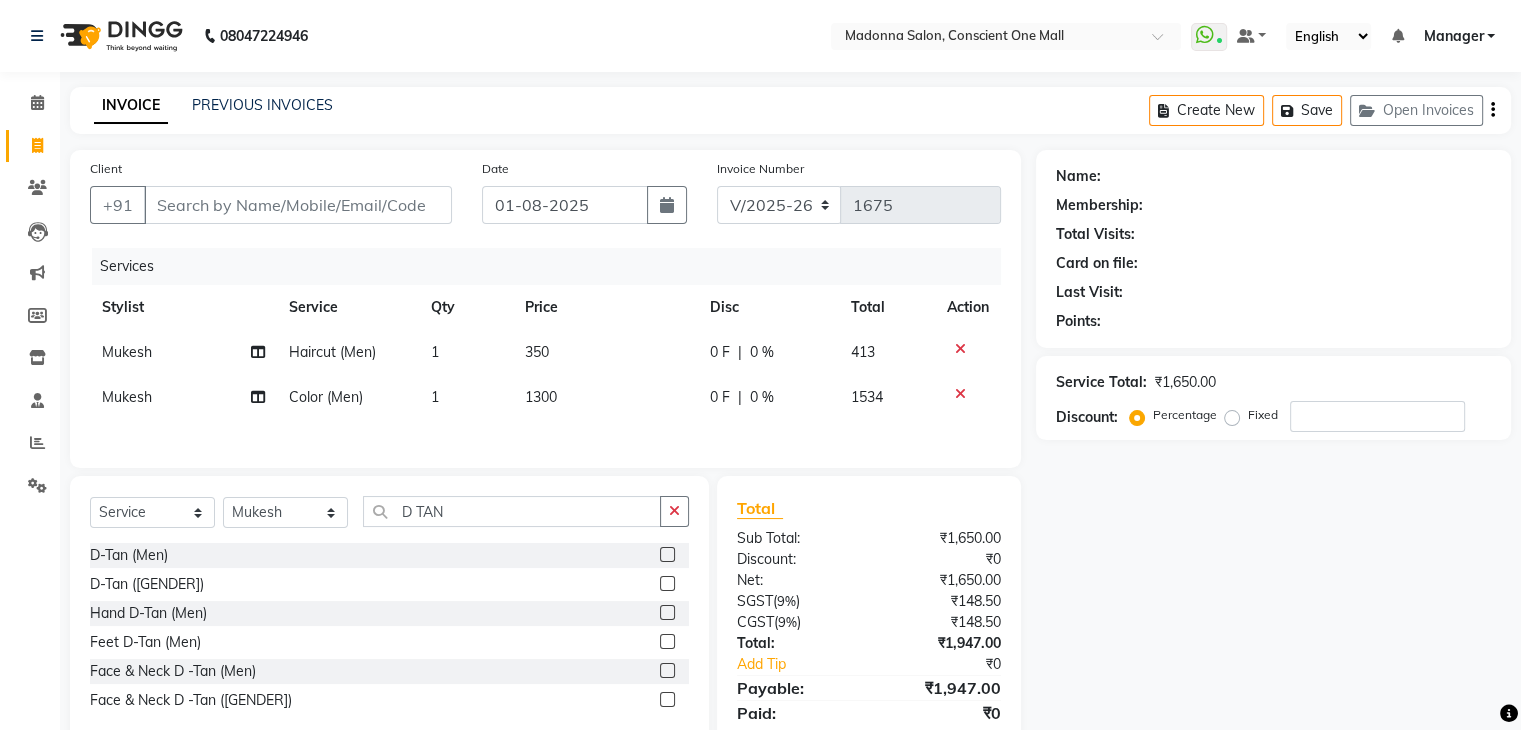 click 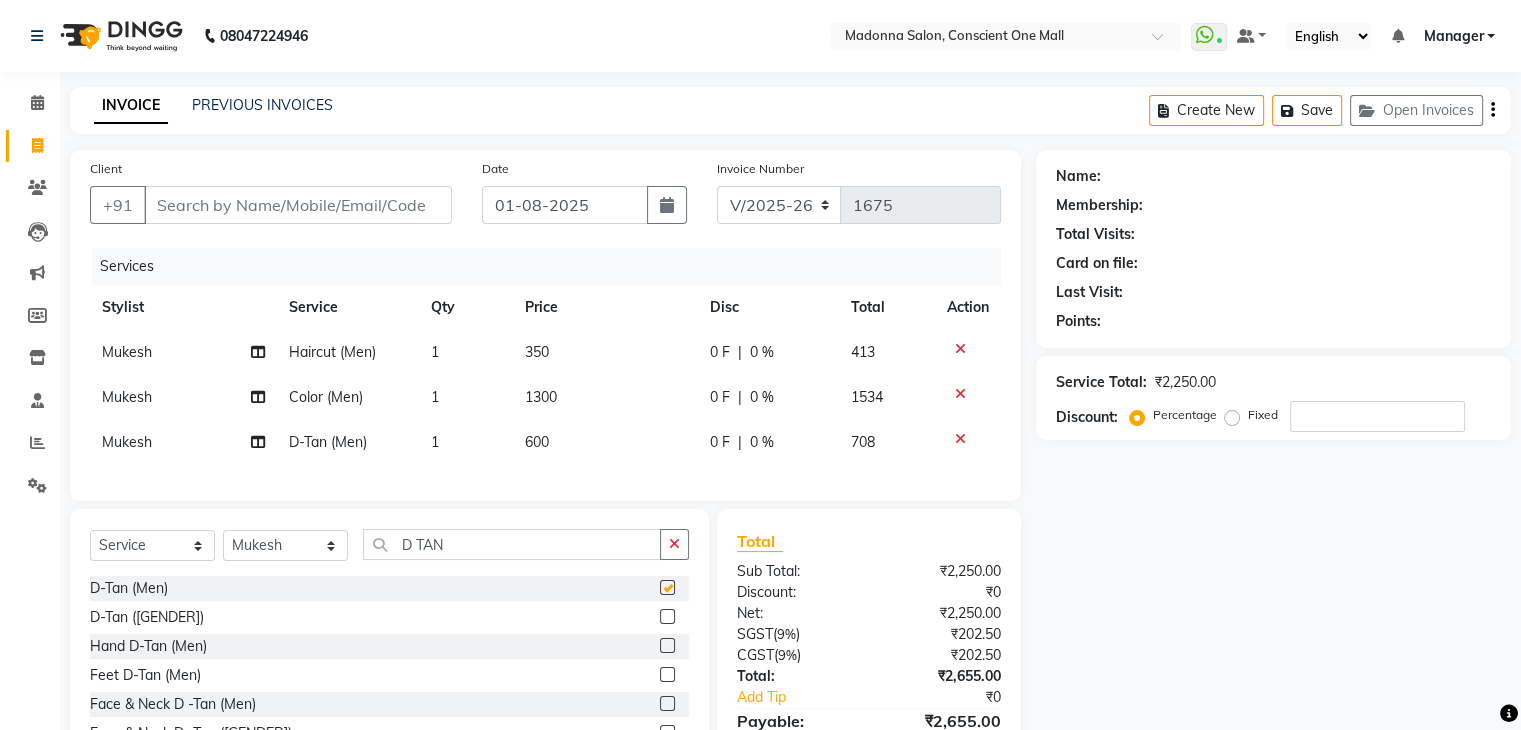 checkbox on "false" 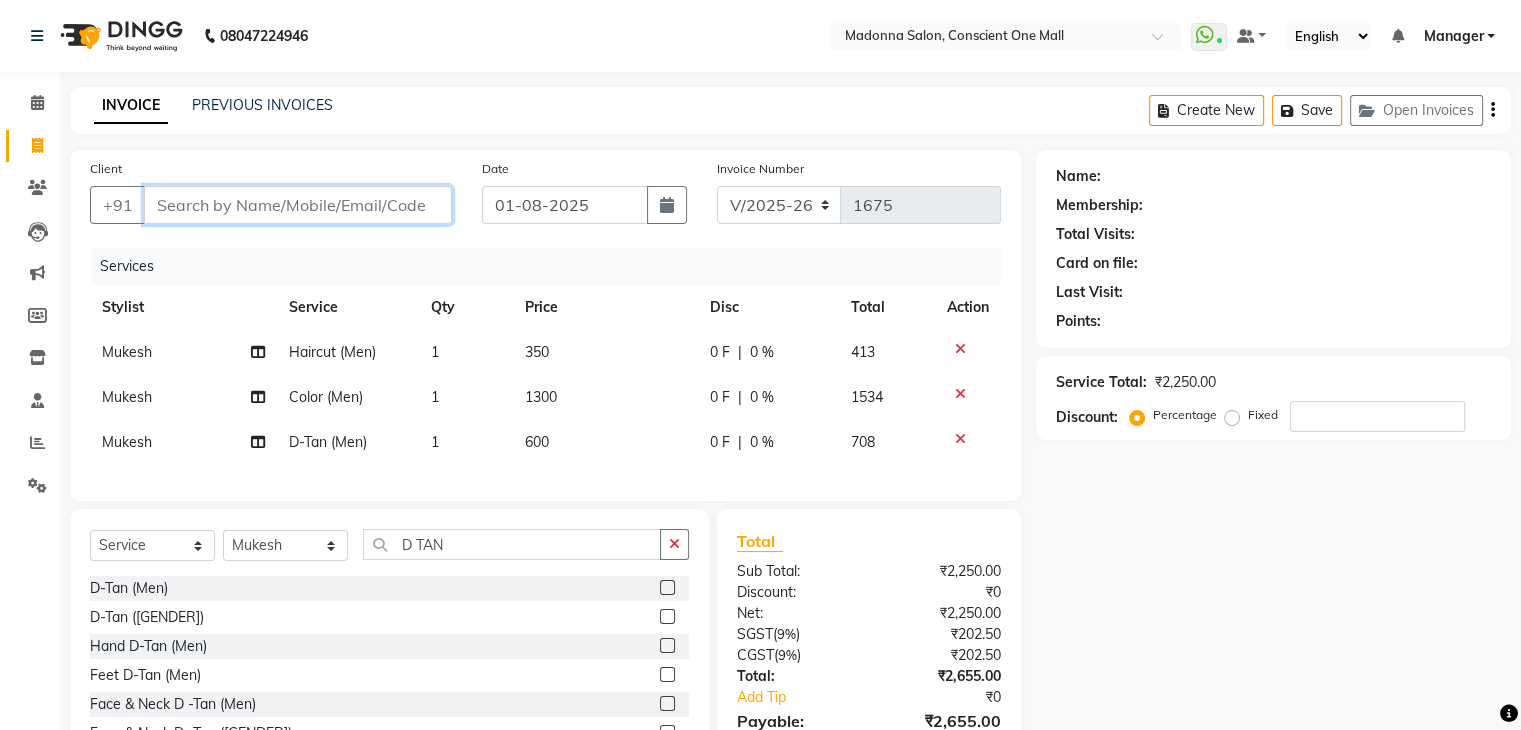 click on "Client" at bounding box center (298, 205) 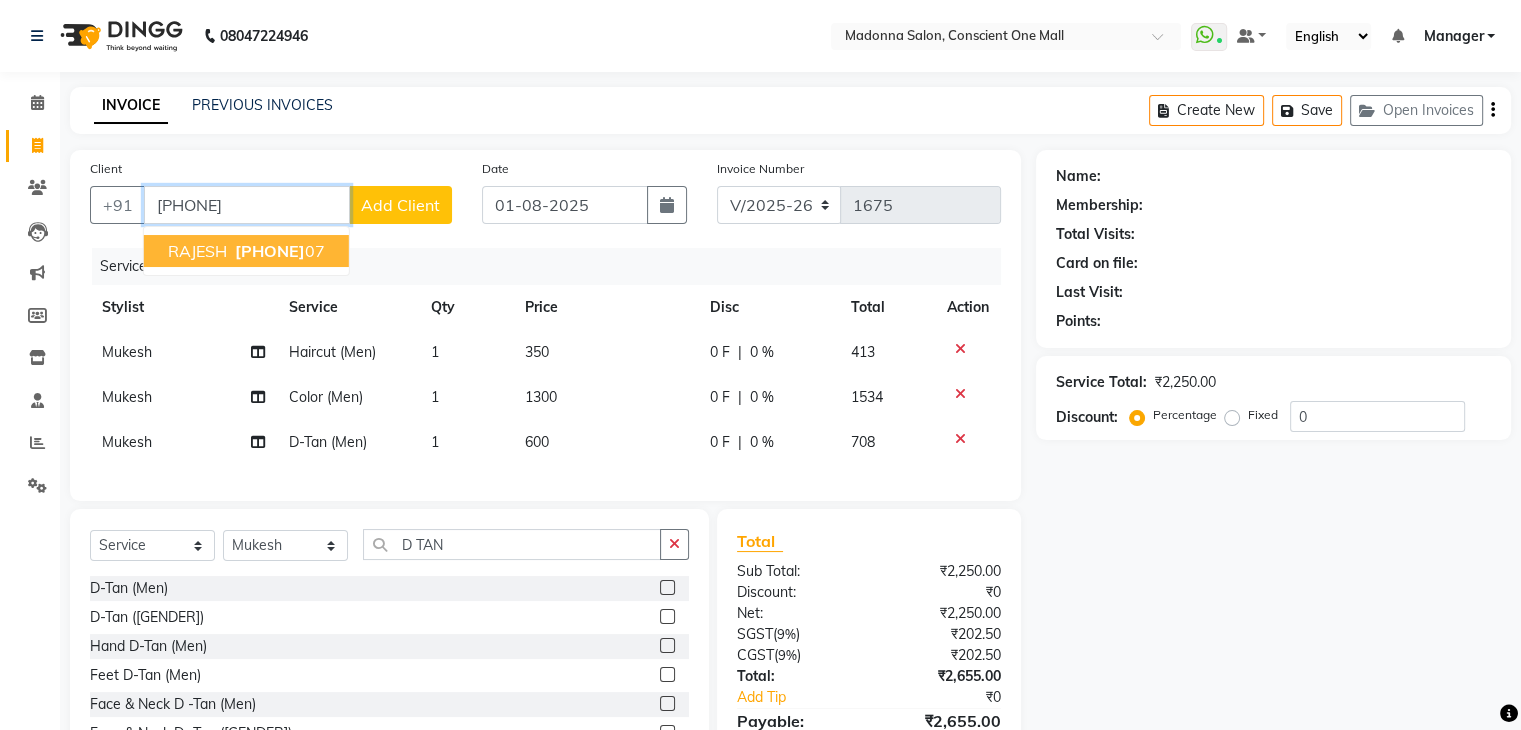 click on "90046623 07" at bounding box center (278, 251) 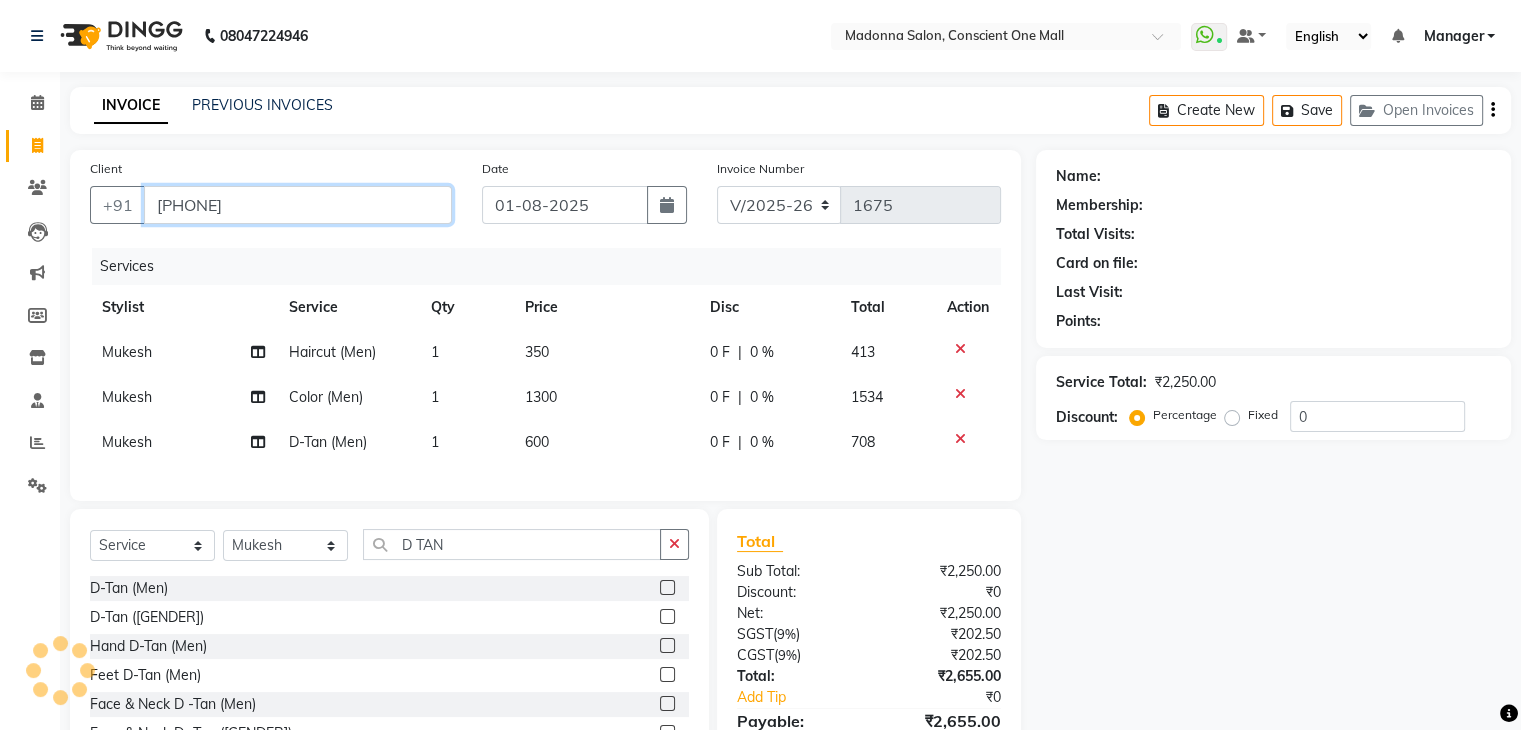 type on "[NUMBER]" 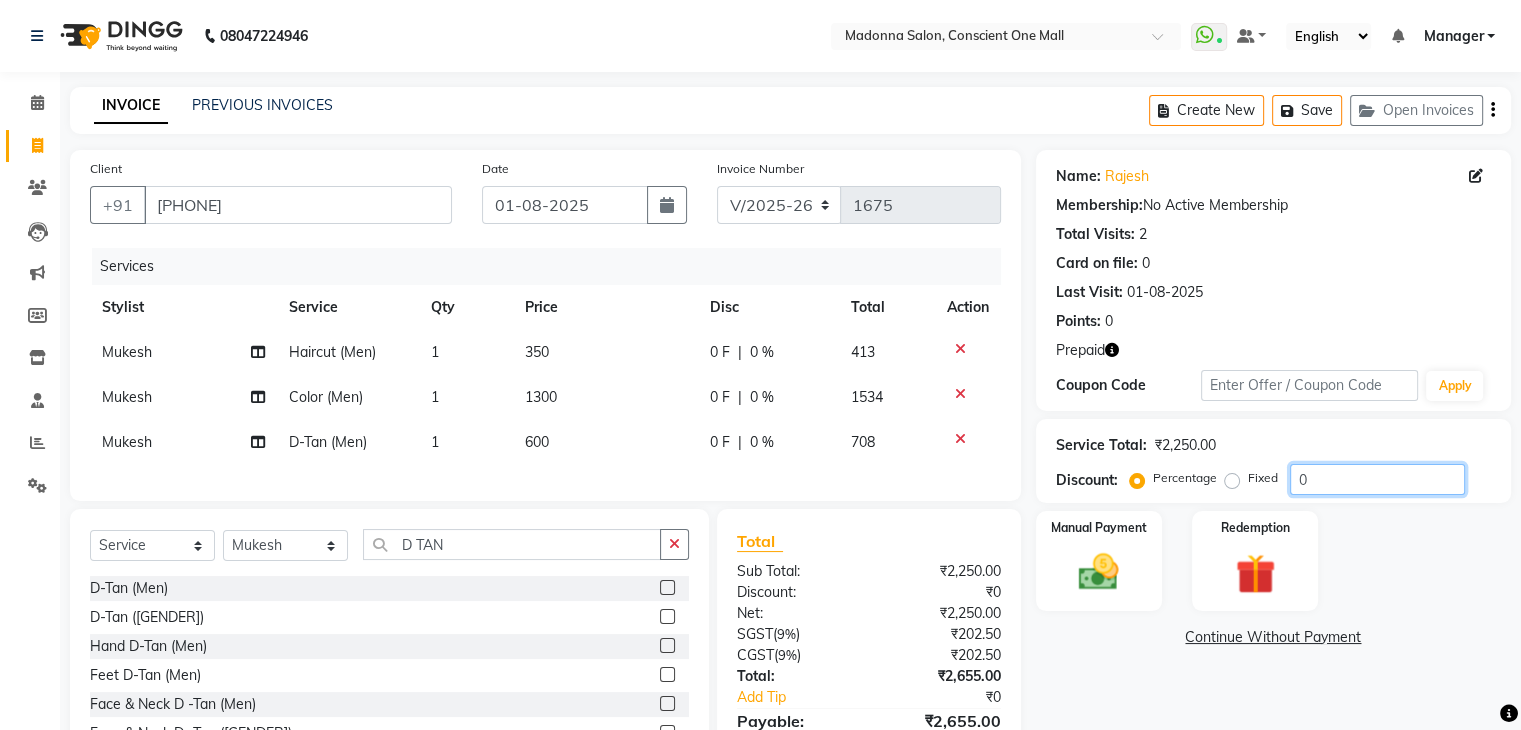 click on "0" 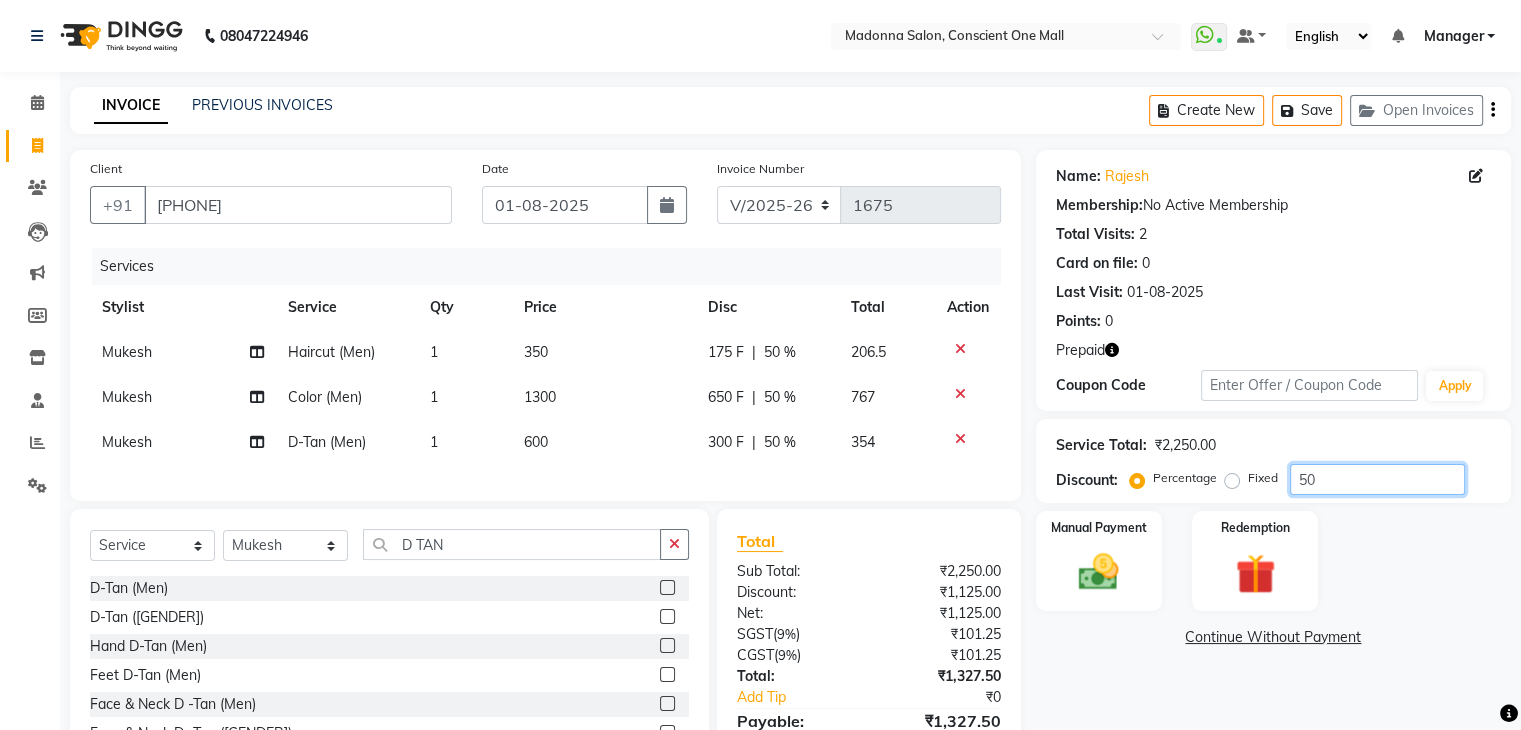 scroll, scrollTop: 119, scrollLeft: 0, axis: vertical 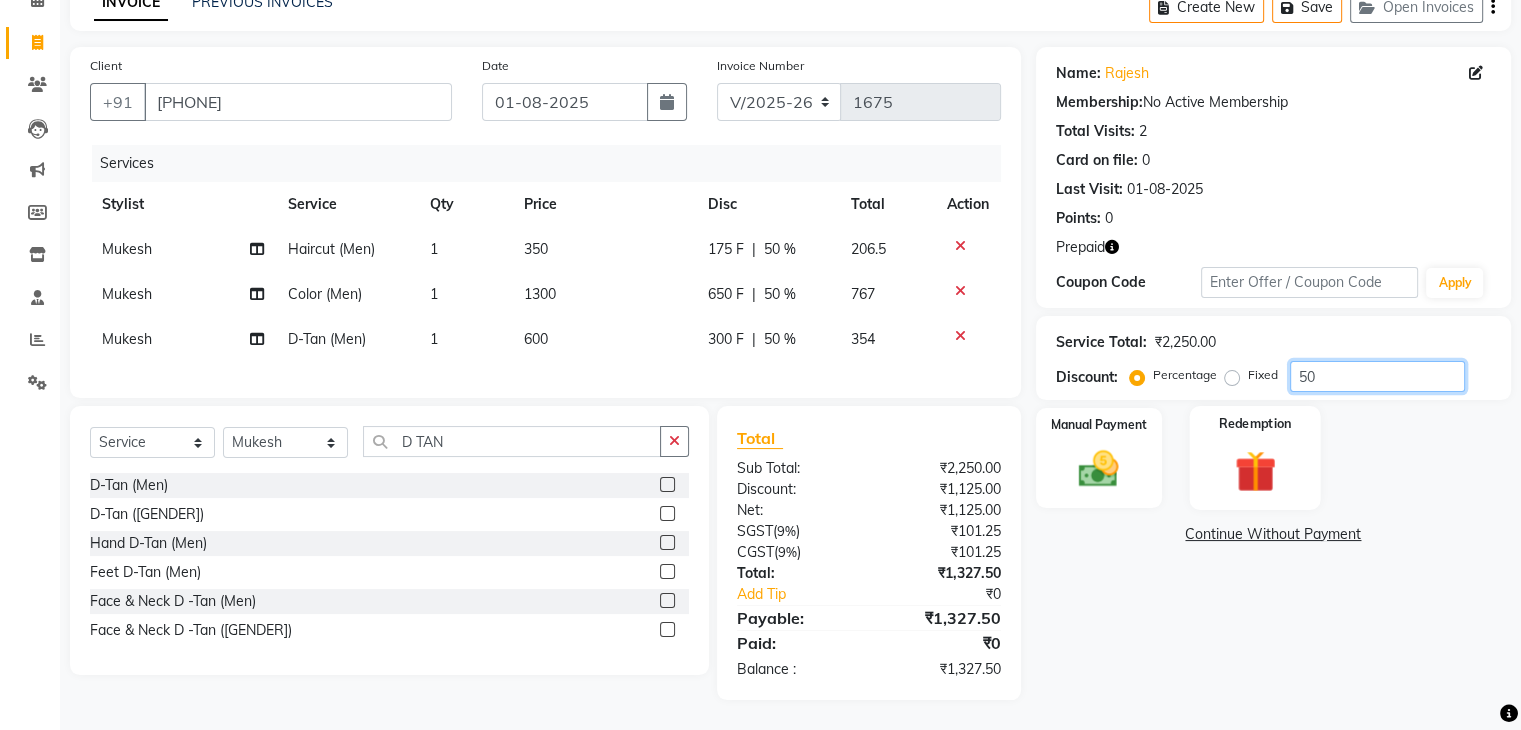 type on "50" 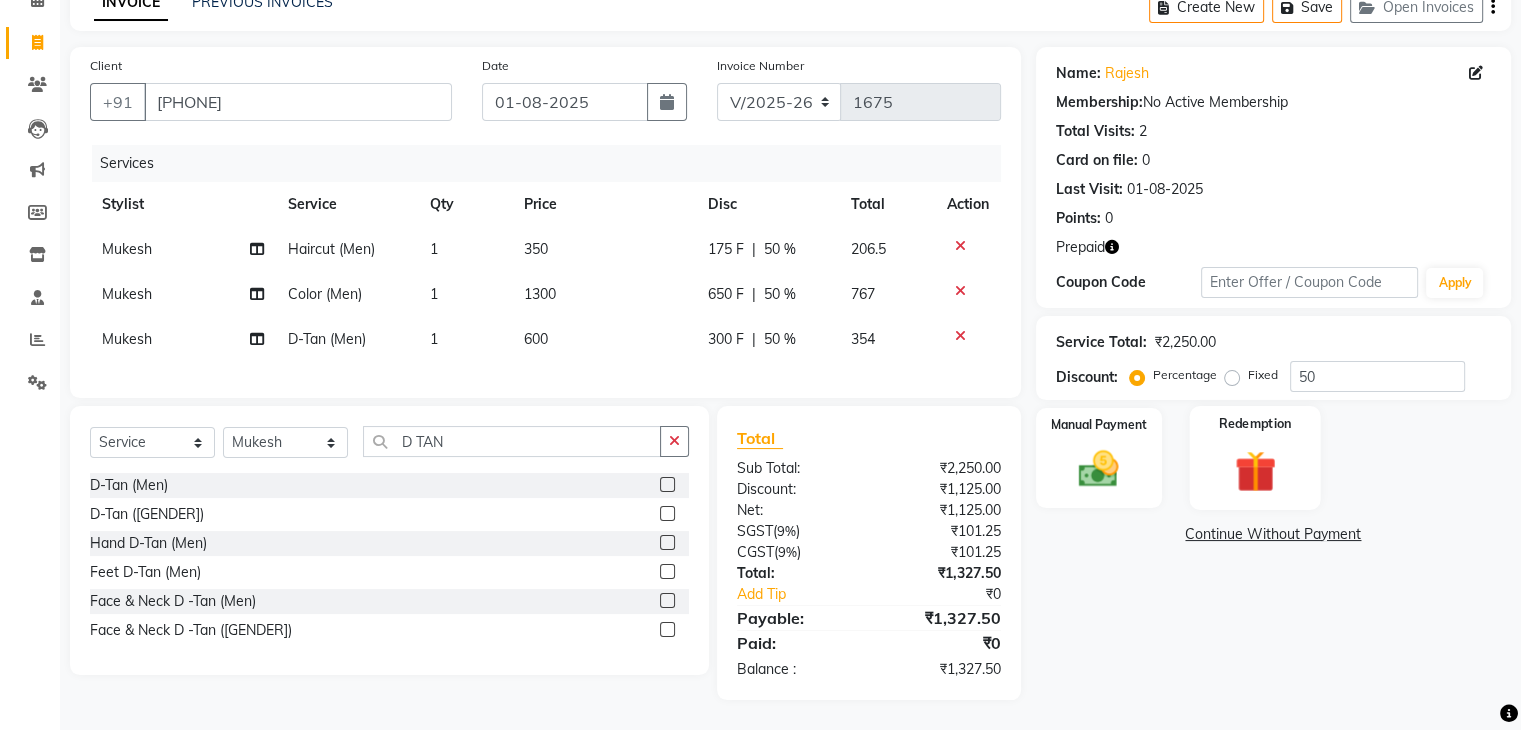 click on "Redemption" 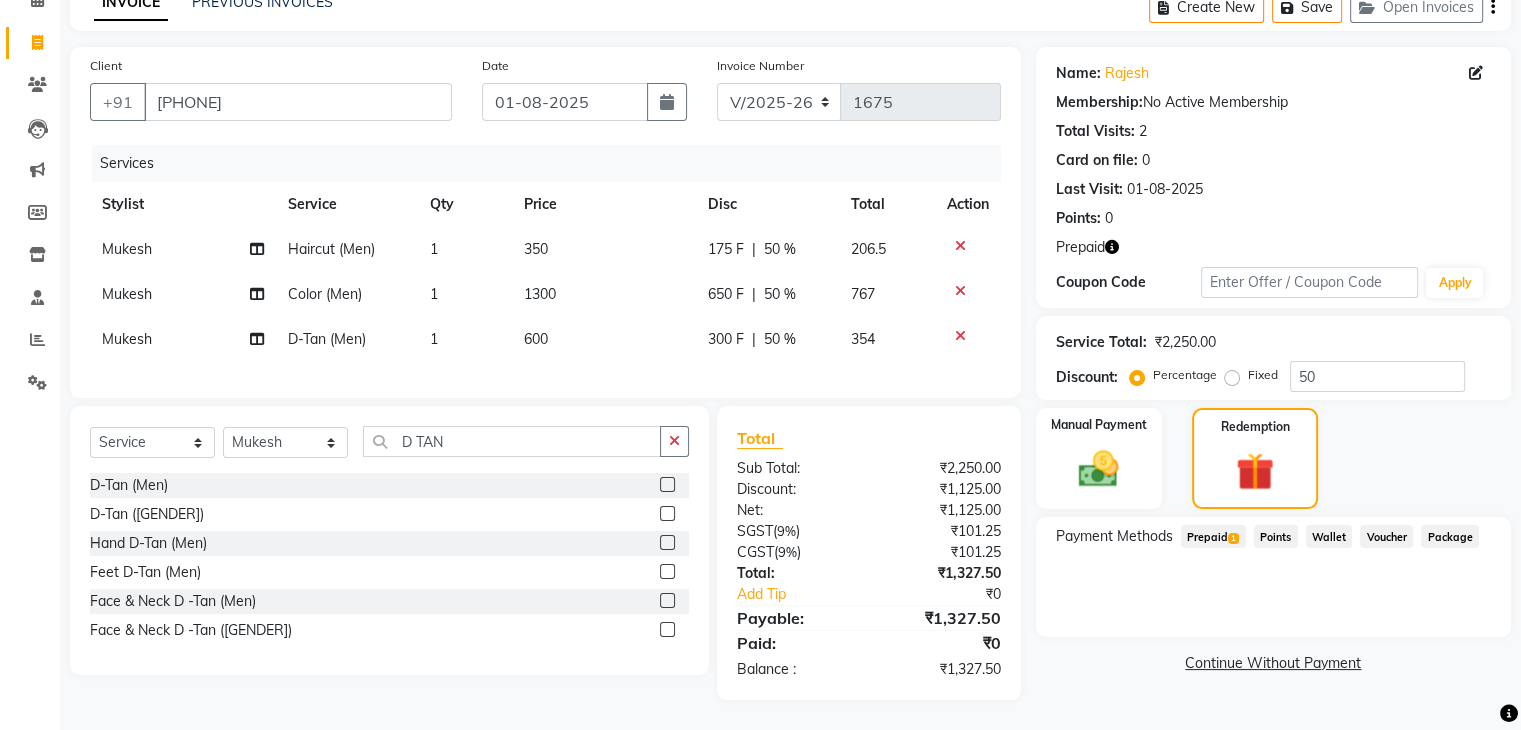 click on "1" 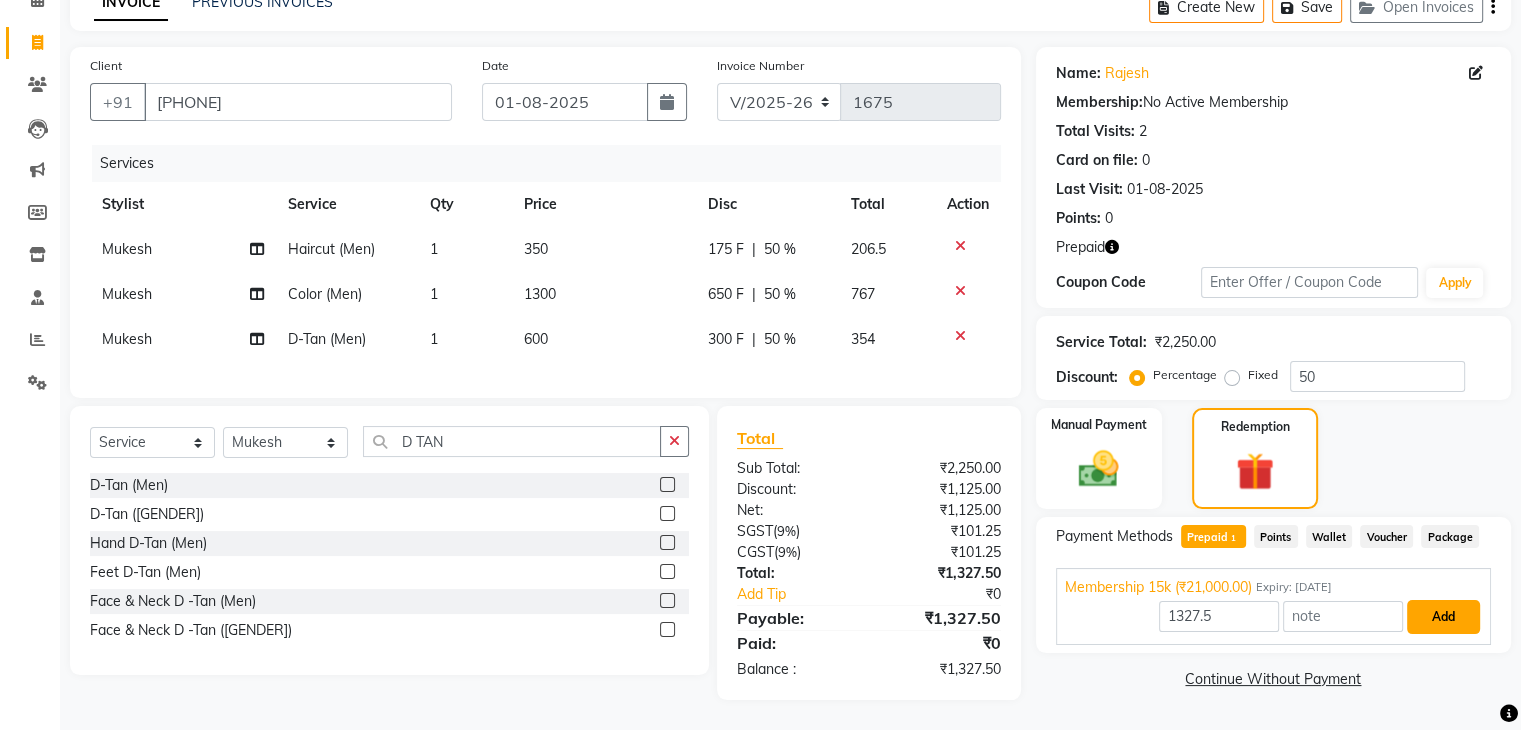 click on "Add" at bounding box center (1443, 617) 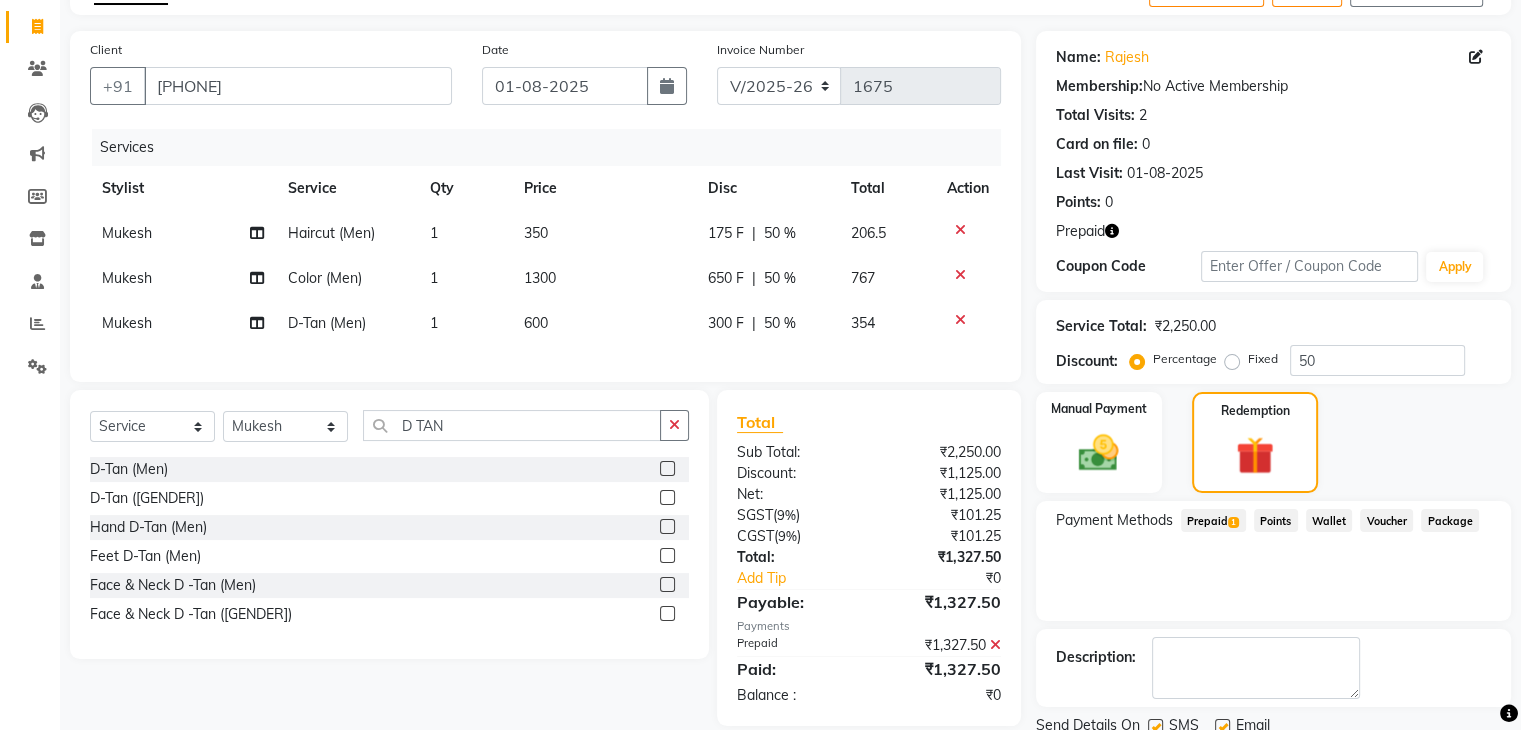 scroll, scrollTop: 193, scrollLeft: 0, axis: vertical 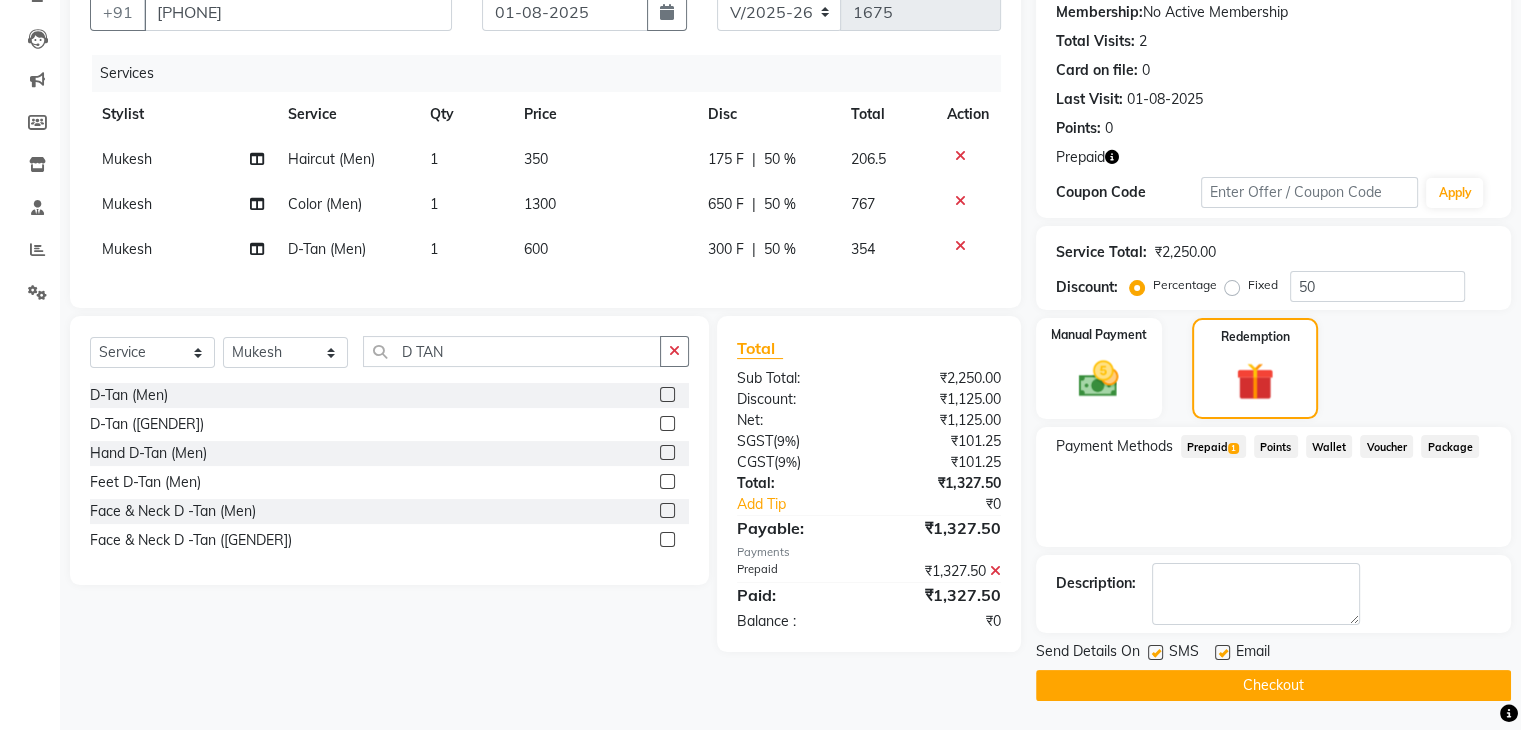 click on "Checkout" 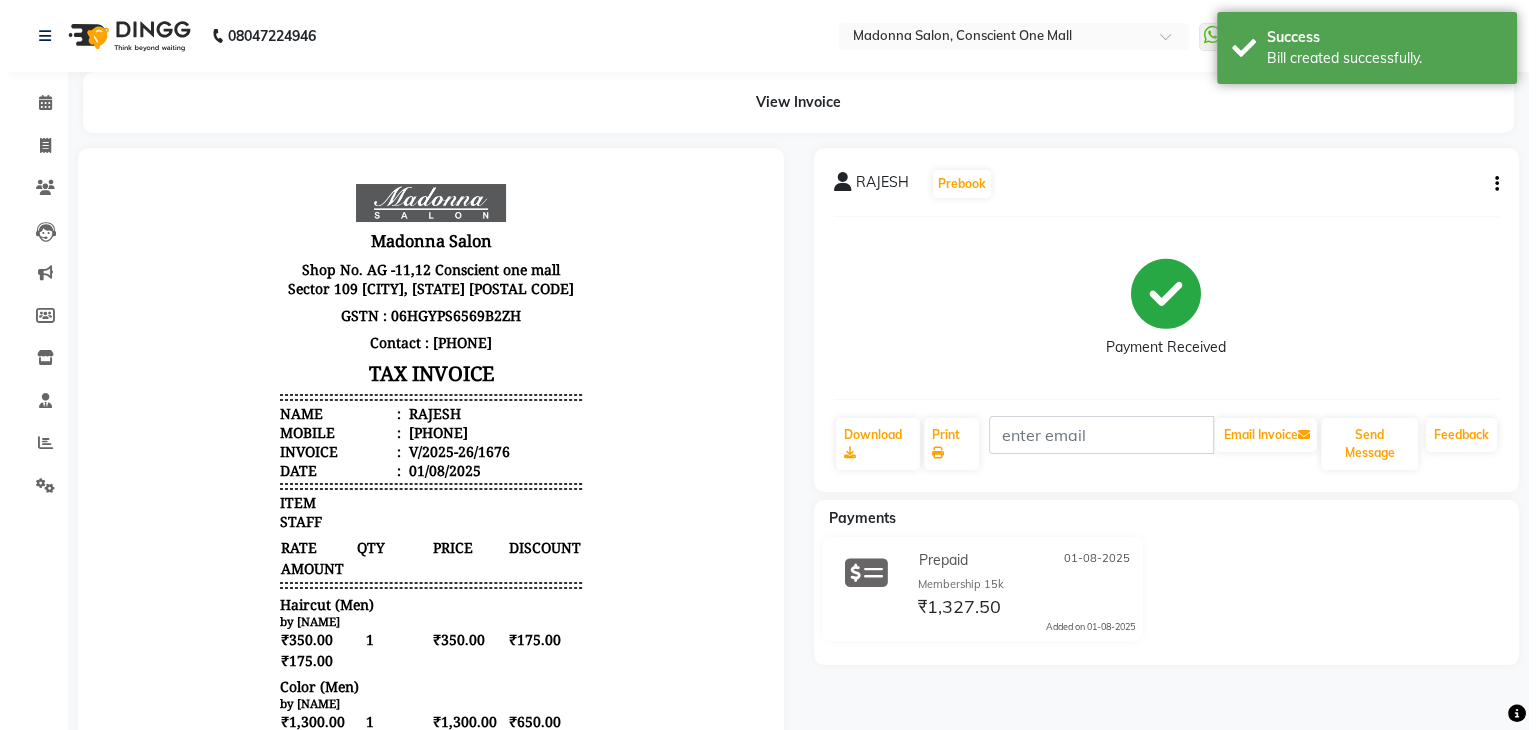 scroll, scrollTop: 0, scrollLeft: 0, axis: both 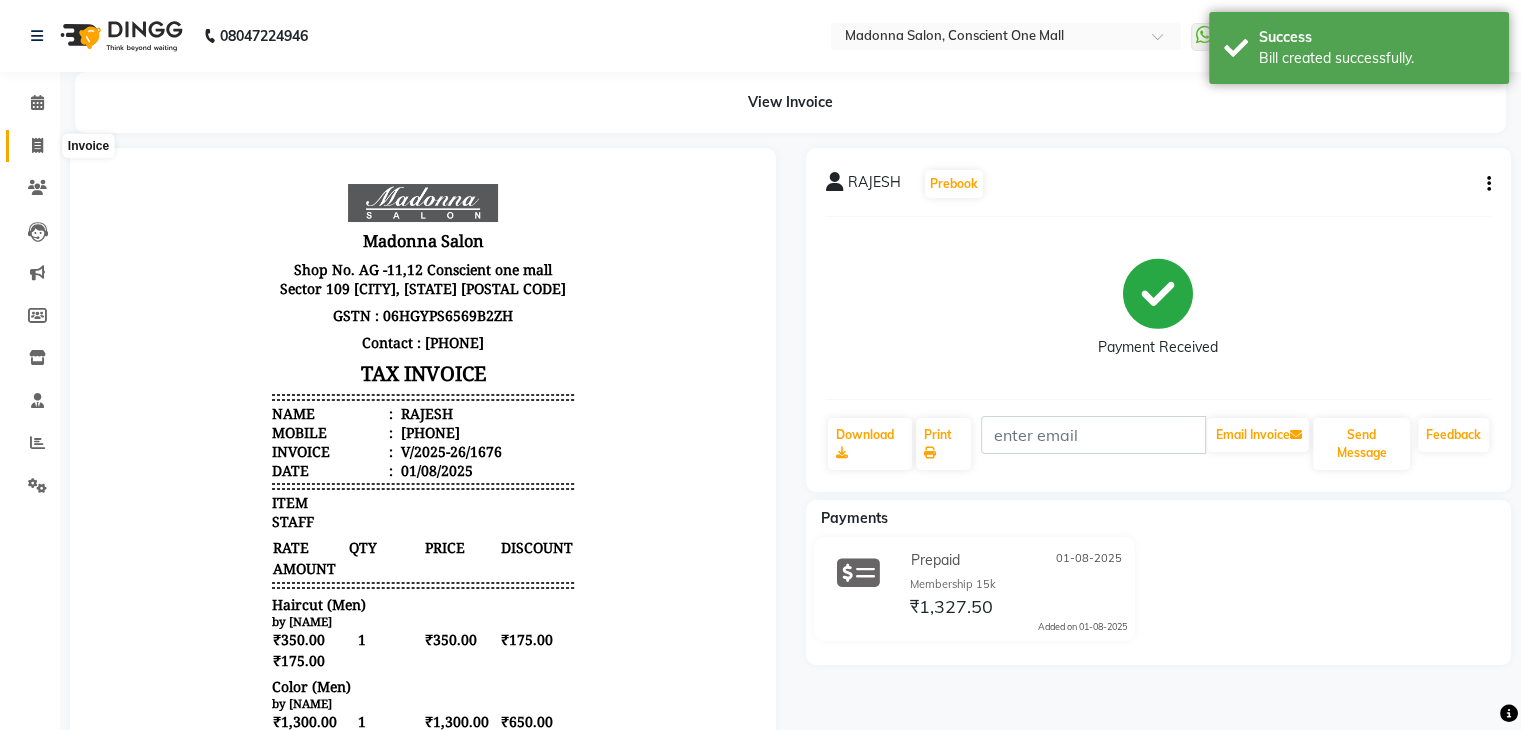 click 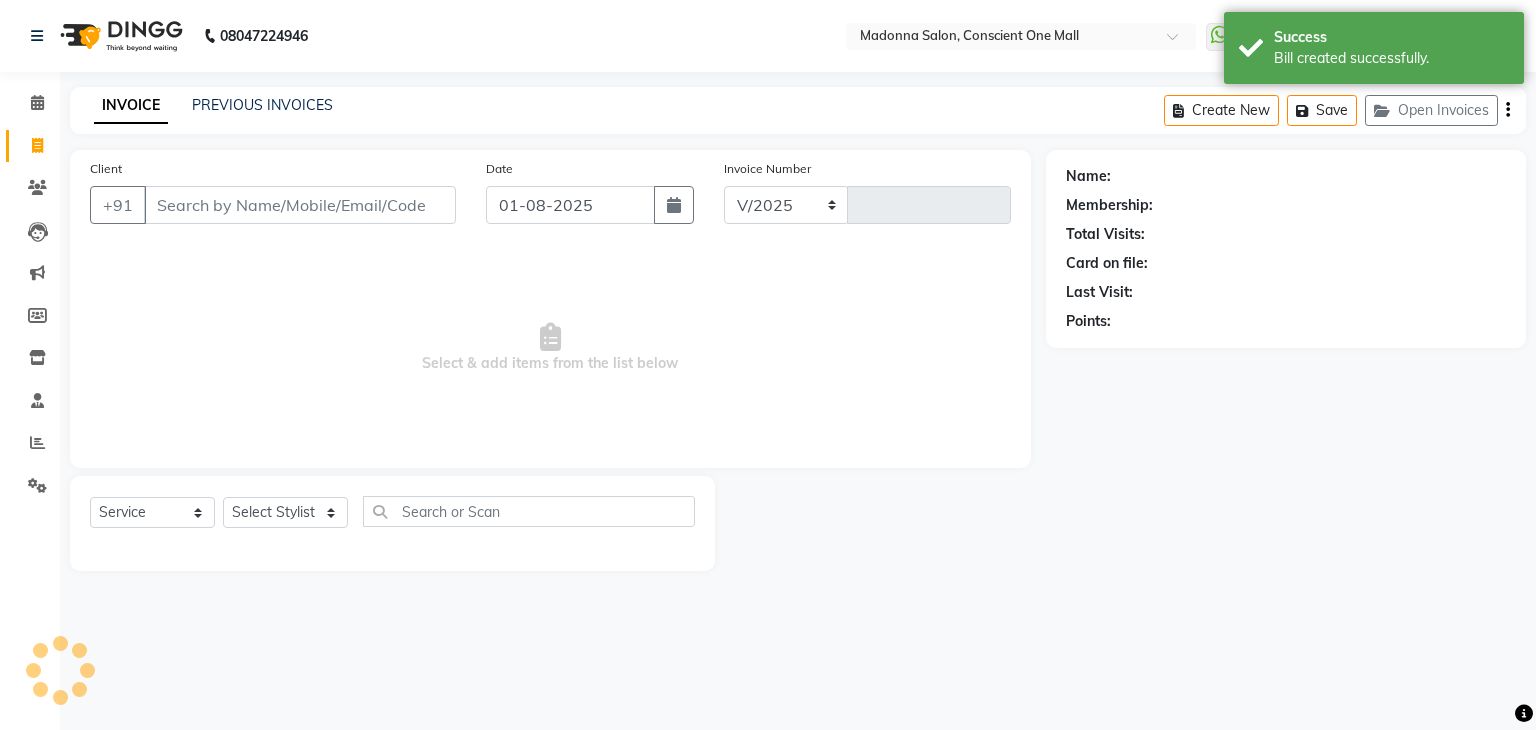 select on "7575" 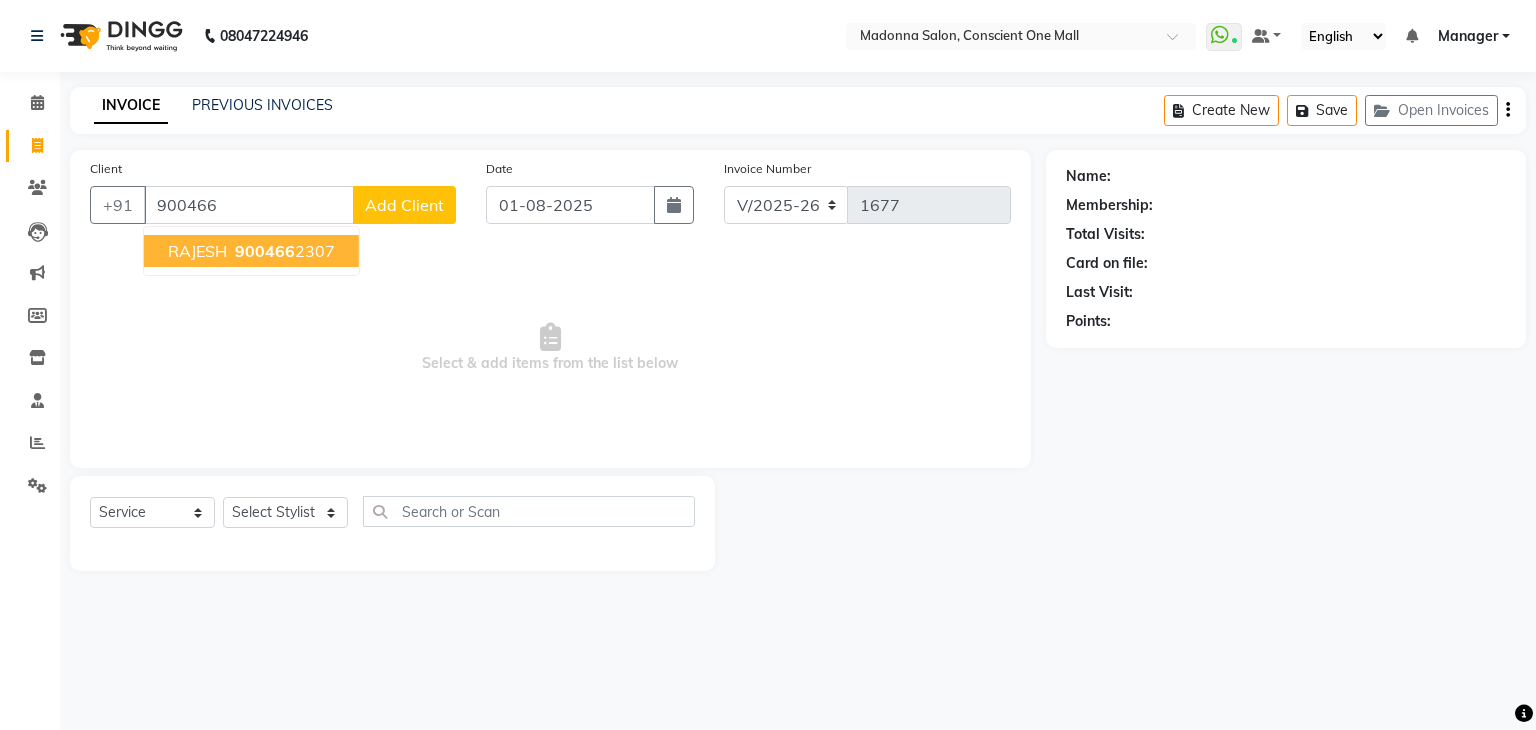 click on "900466" at bounding box center [265, 251] 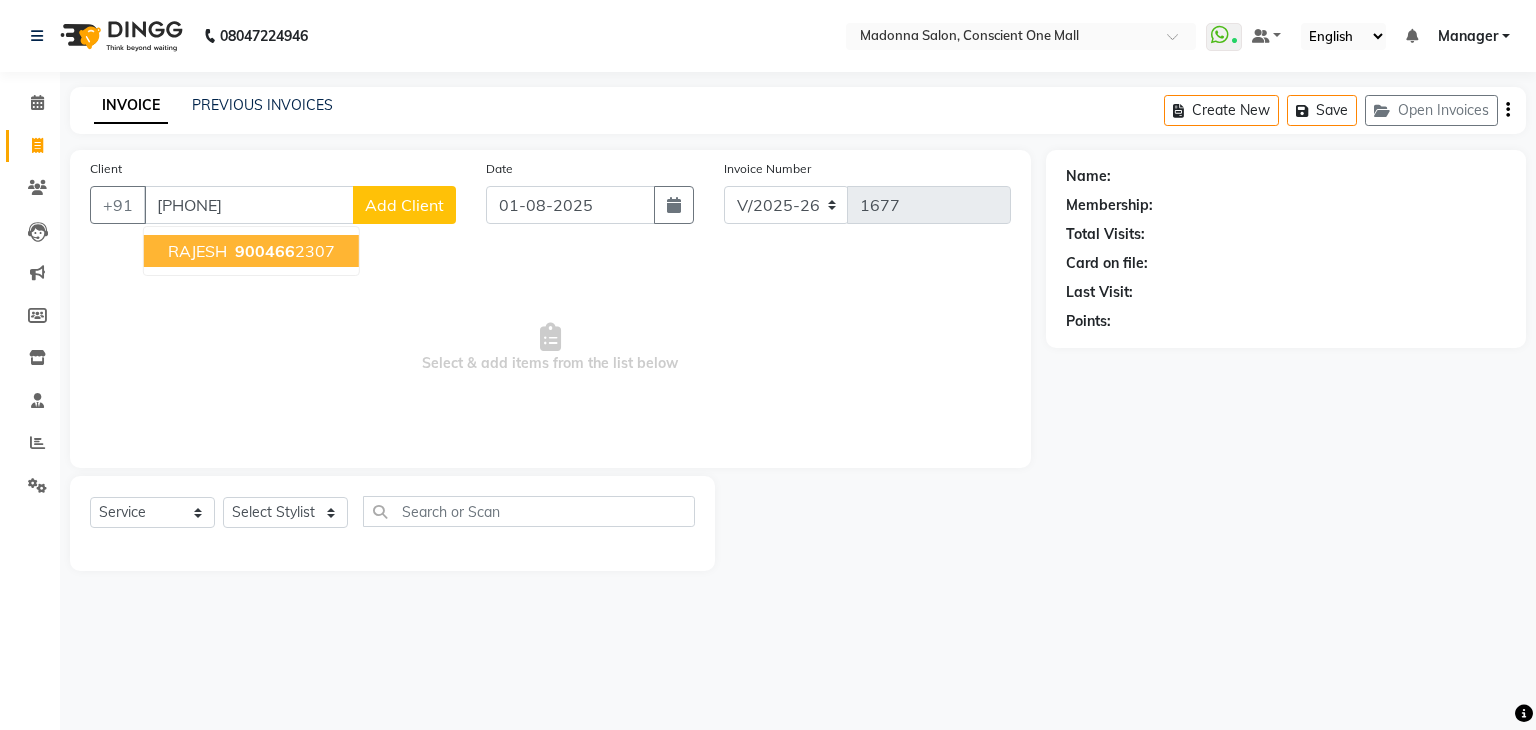 type on "[NUMBER]" 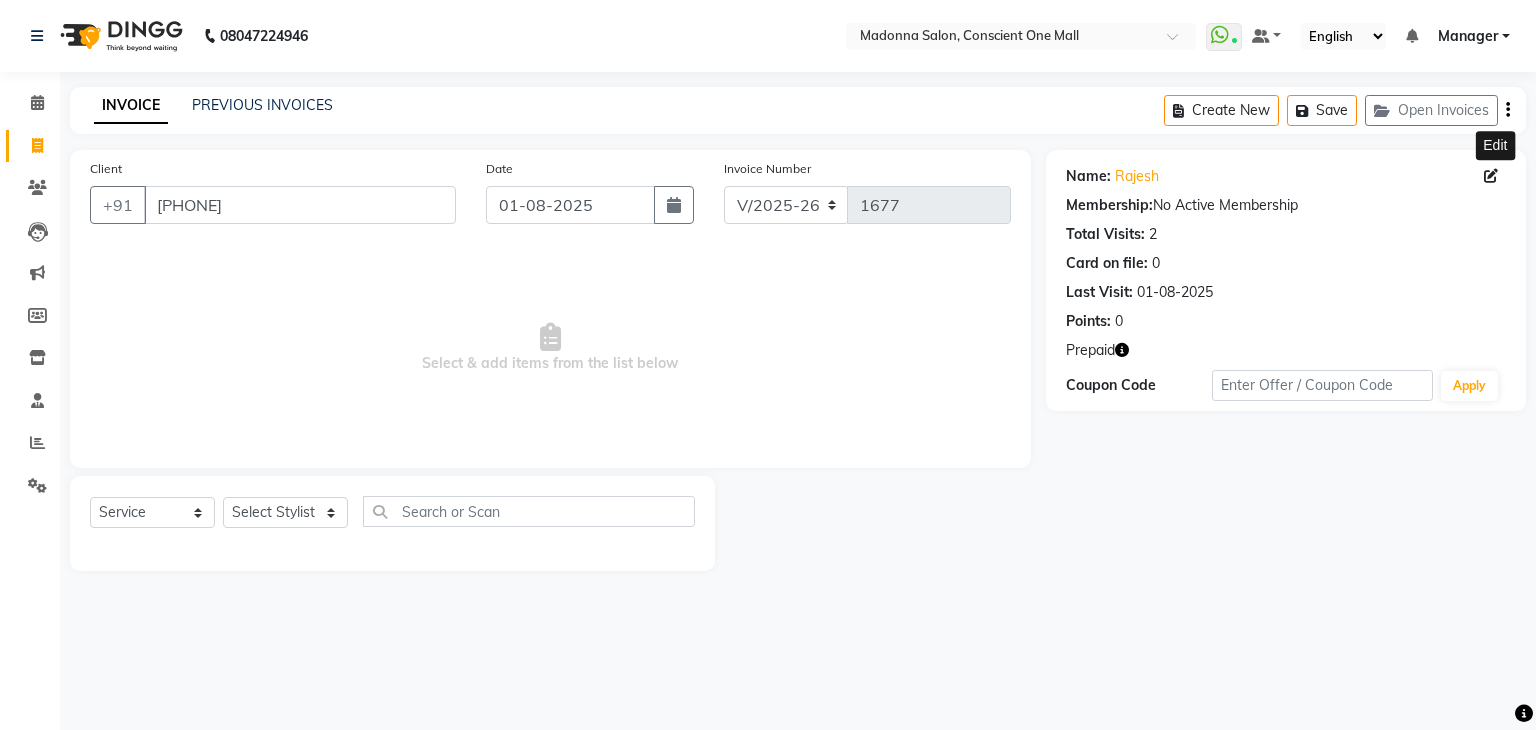 click 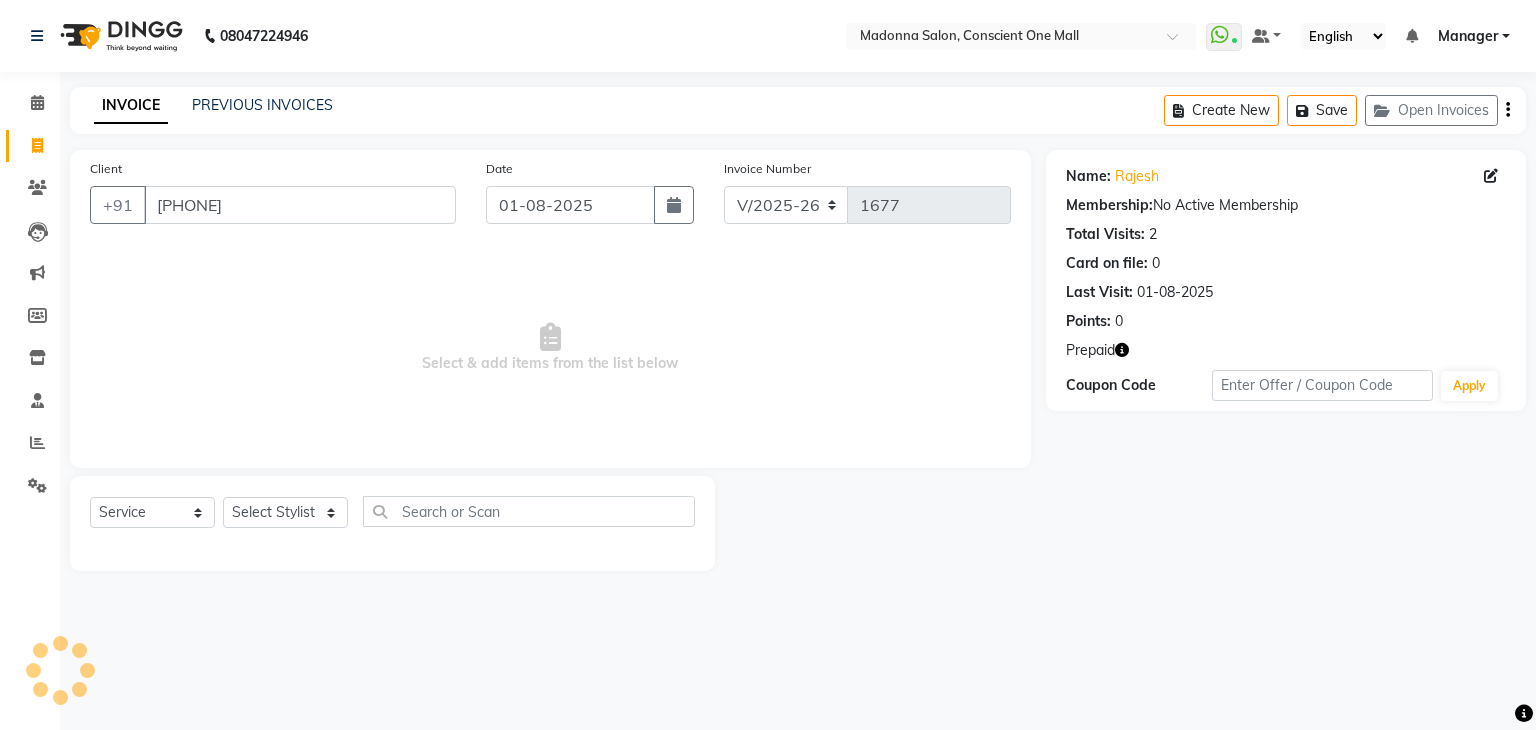 select on "male" 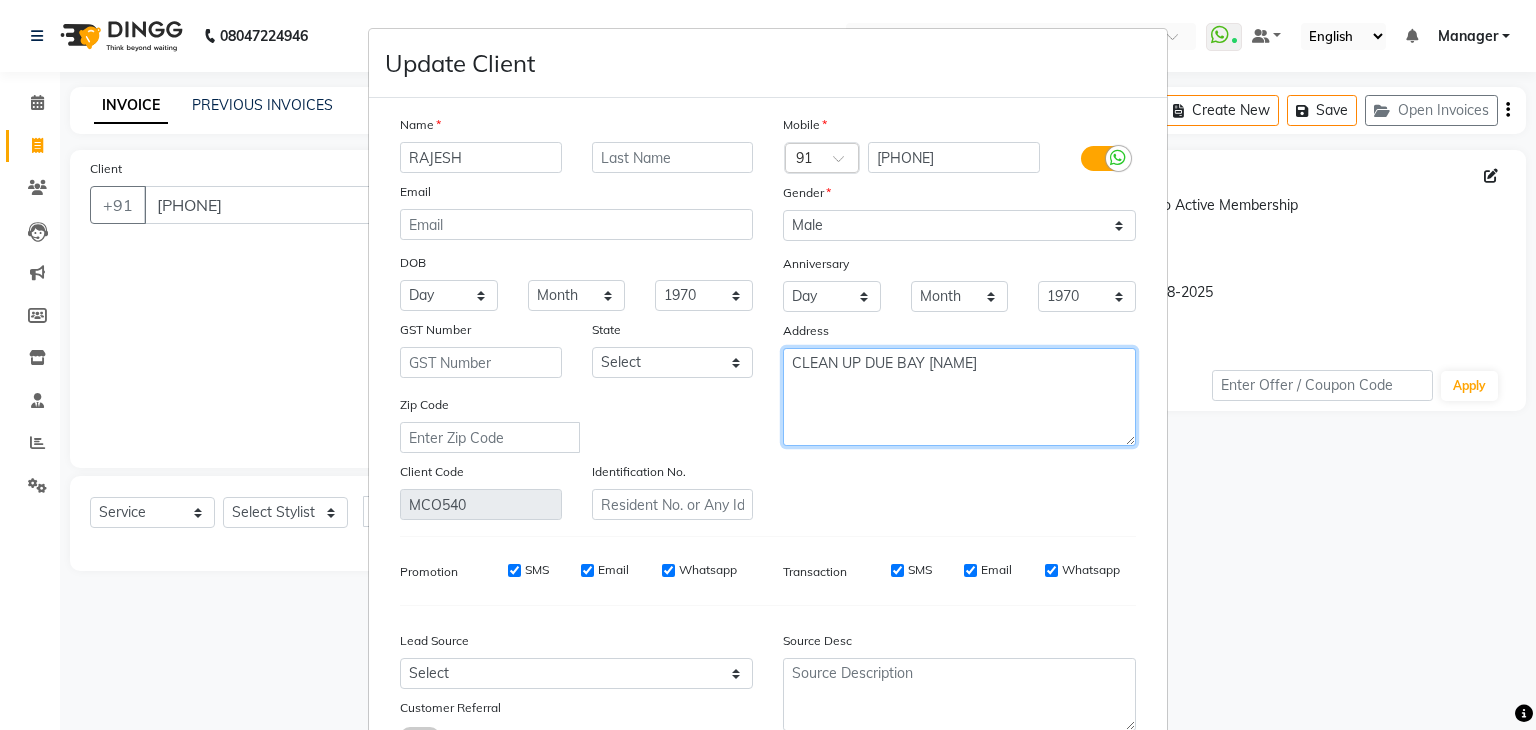 click on "CLEAN UP DUE BAY [FIRST]" at bounding box center (959, 397) 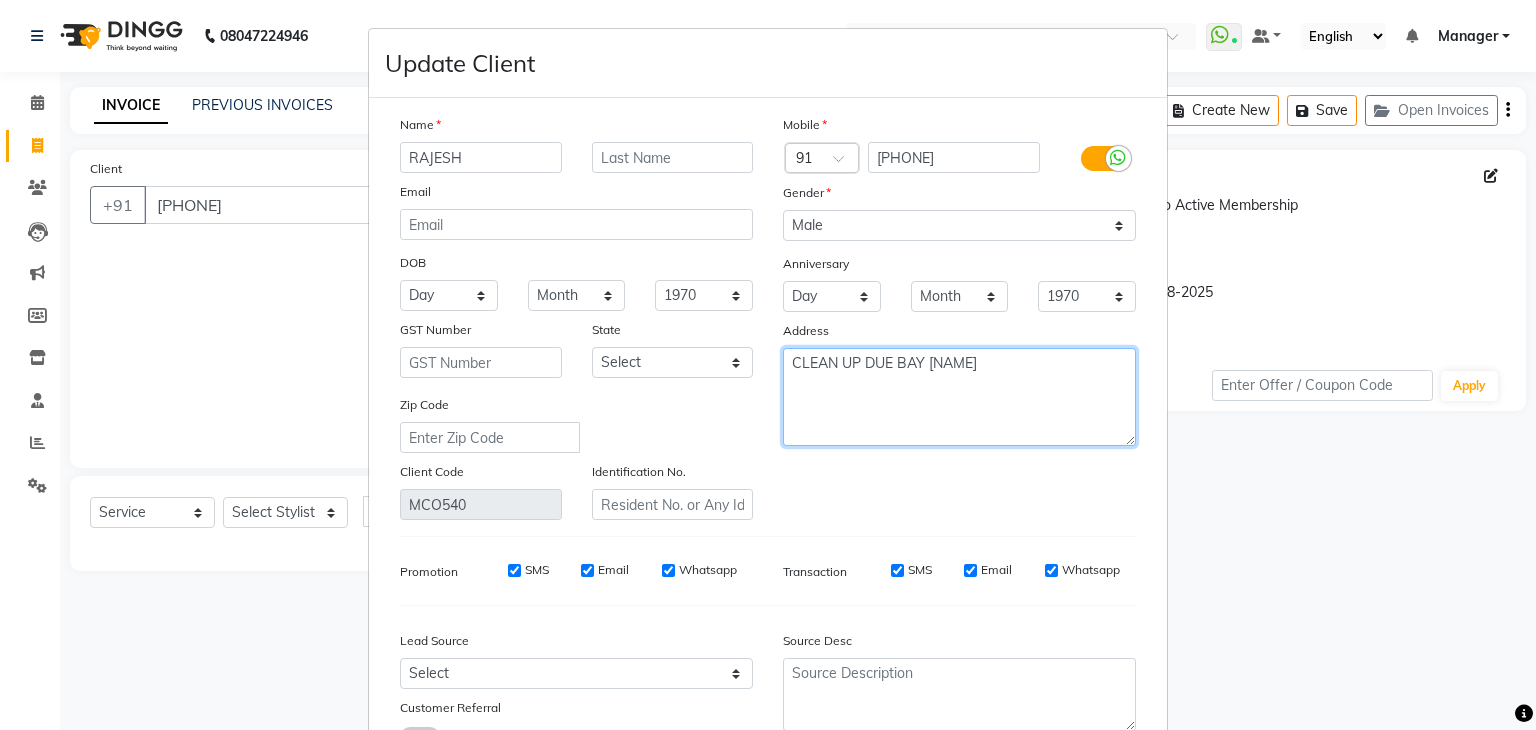 click on "CLEAN UP DUE BAY [FIRST]" at bounding box center [959, 397] 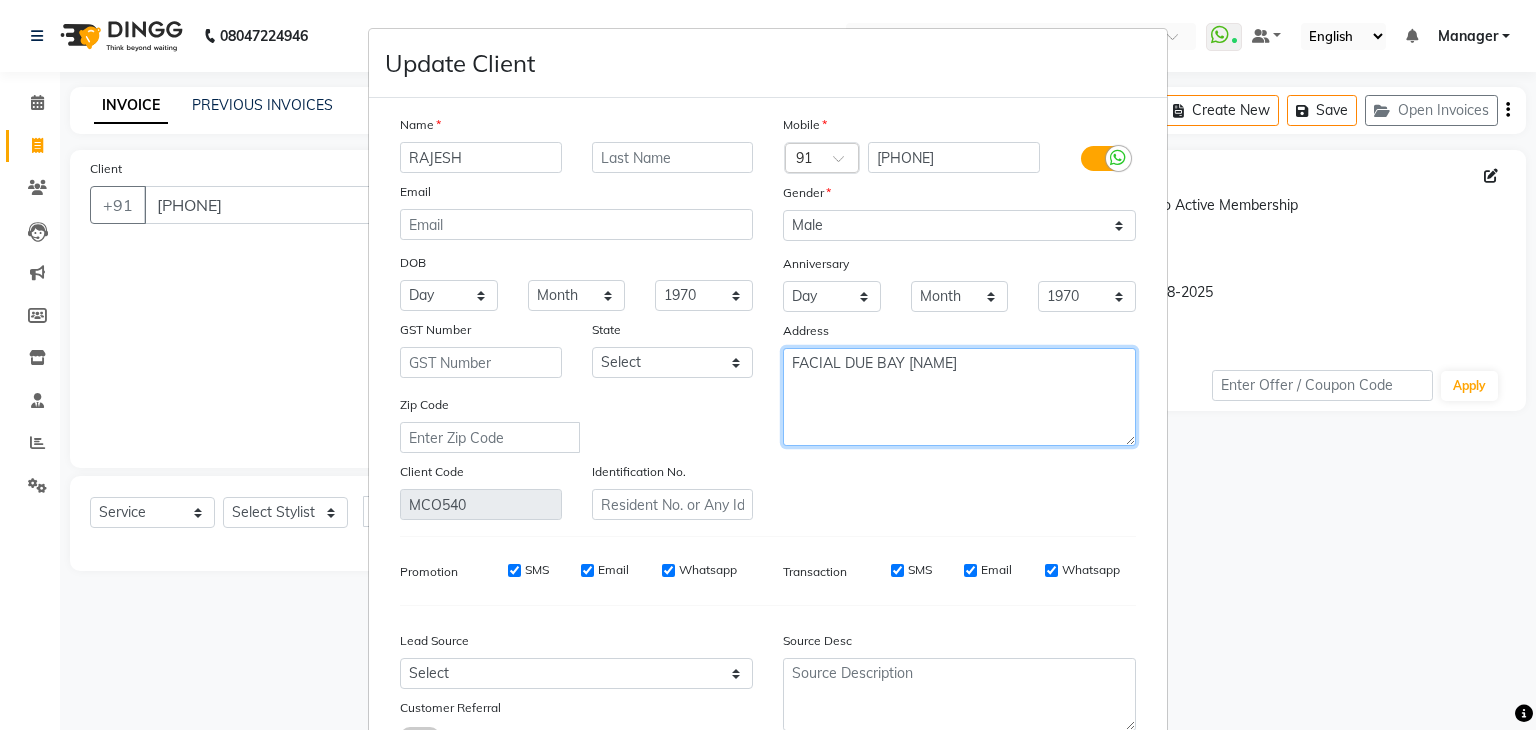 type on "FACIAL  DUE BAY MUKESH" 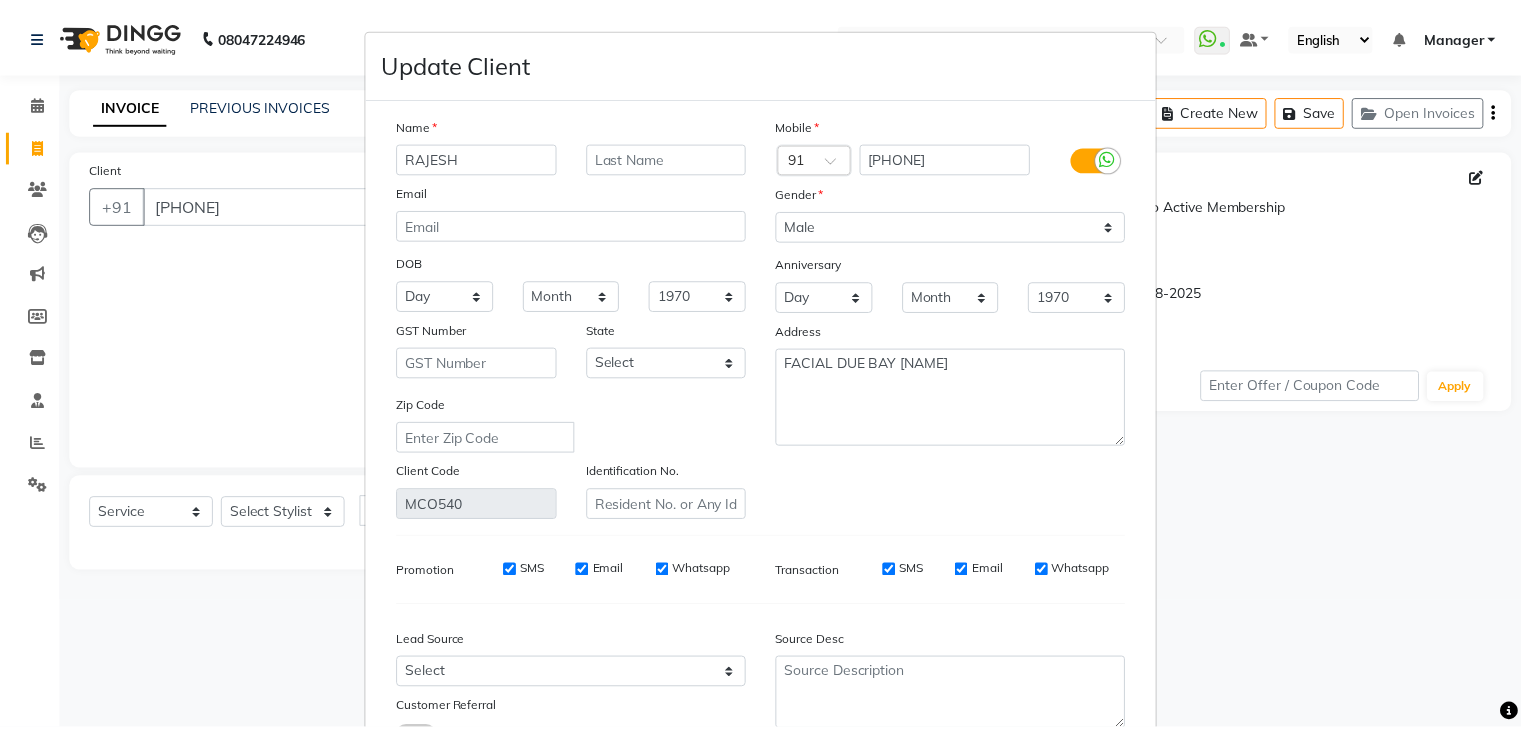 scroll, scrollTop: 168, scrollLeft: 0, axis: vertical 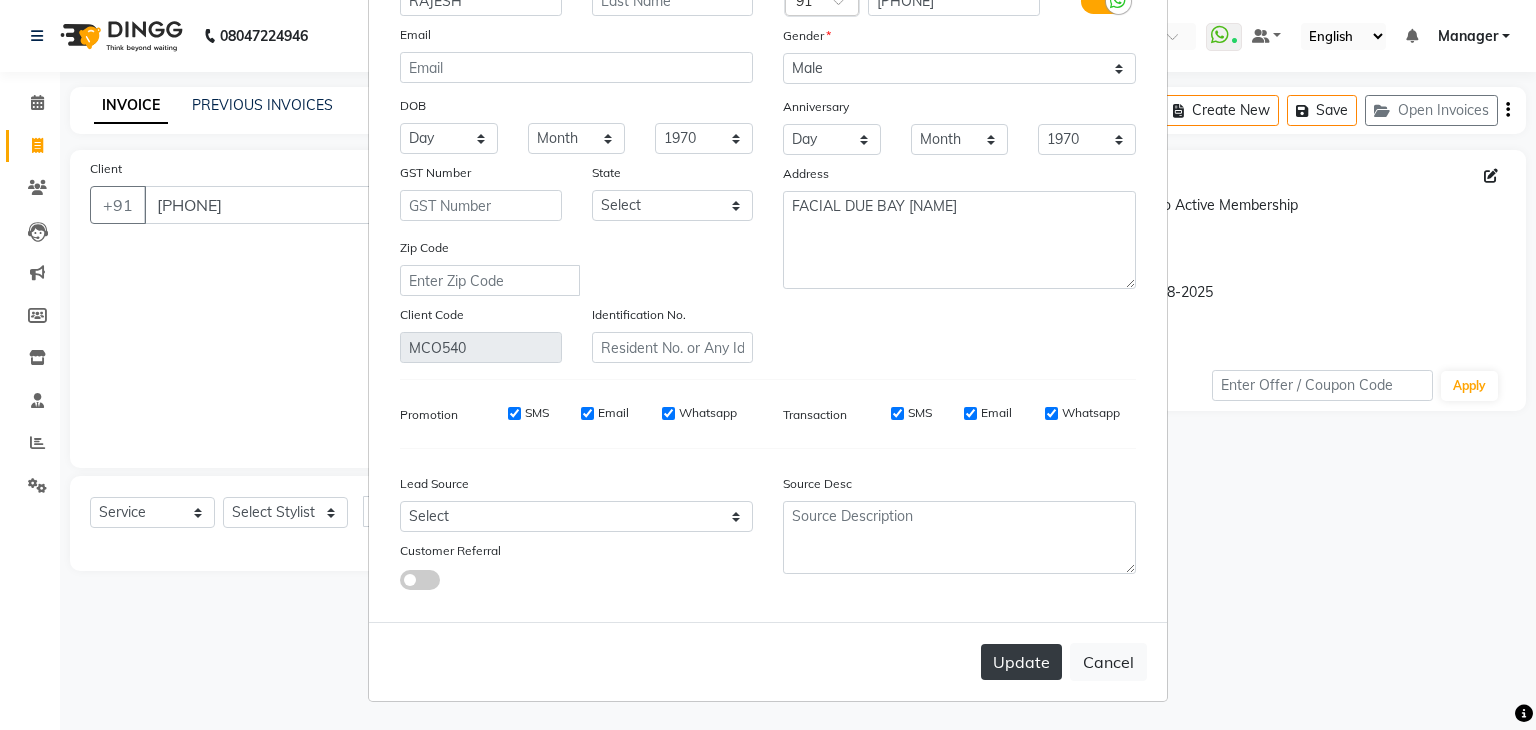 click on "Update" at bounding box center [1021, 662] 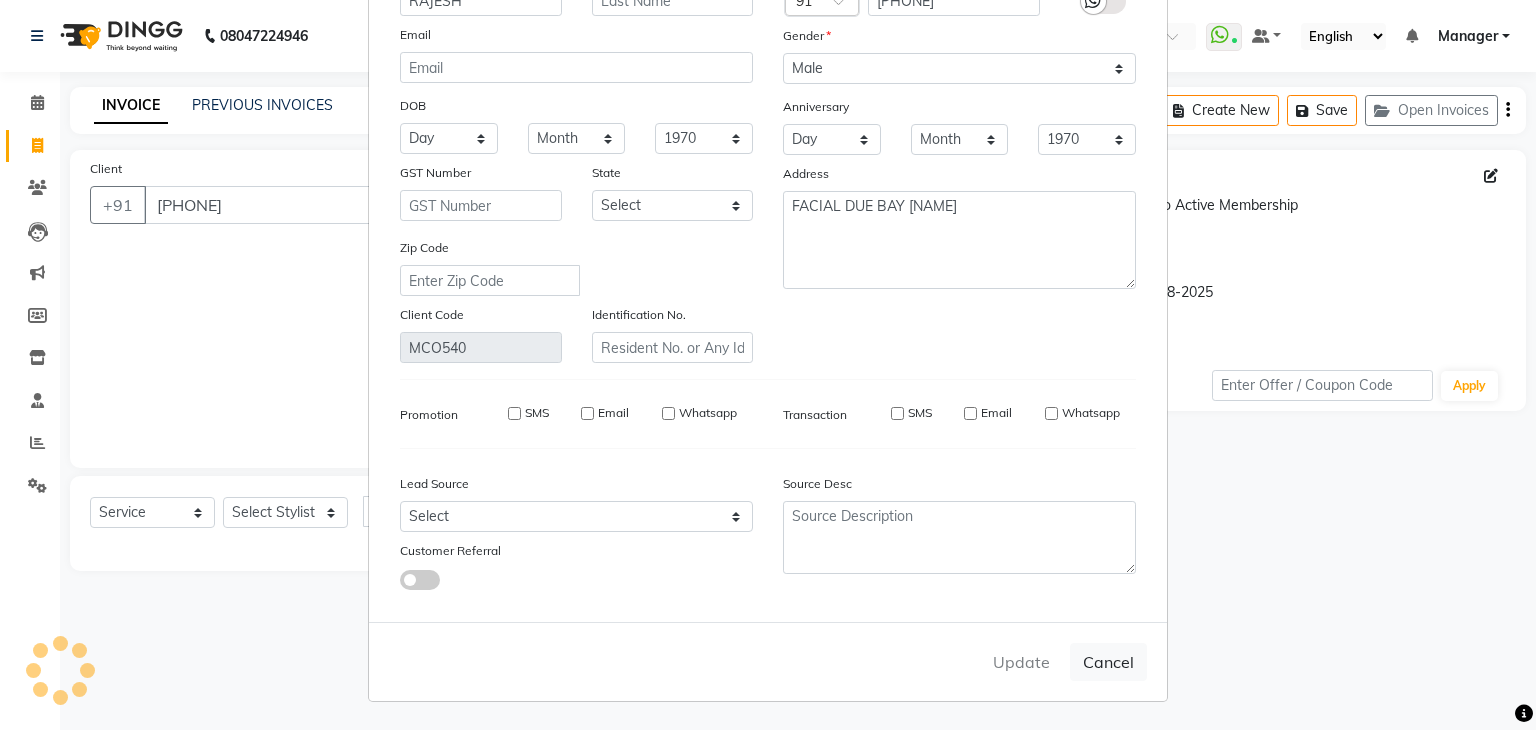 type 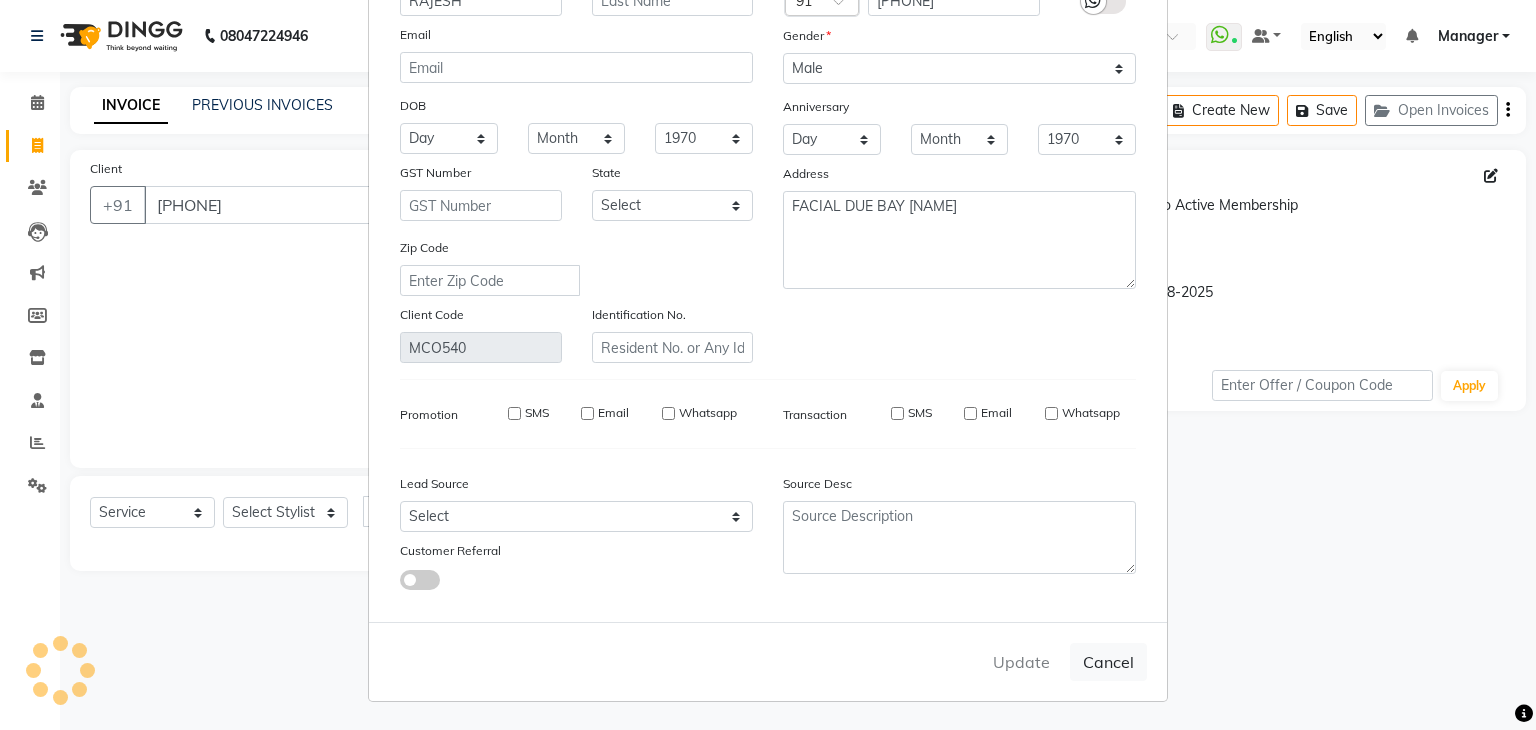 select 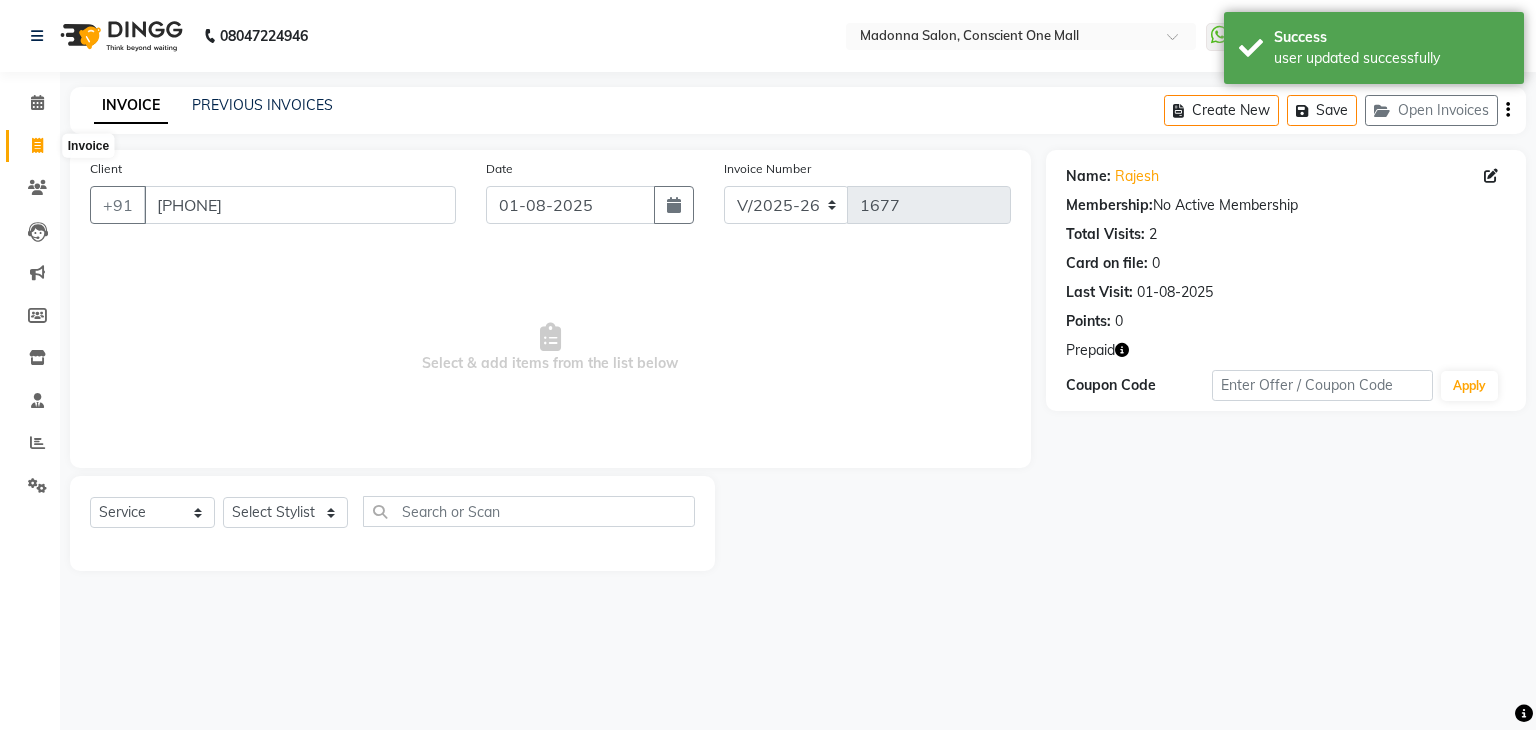 click 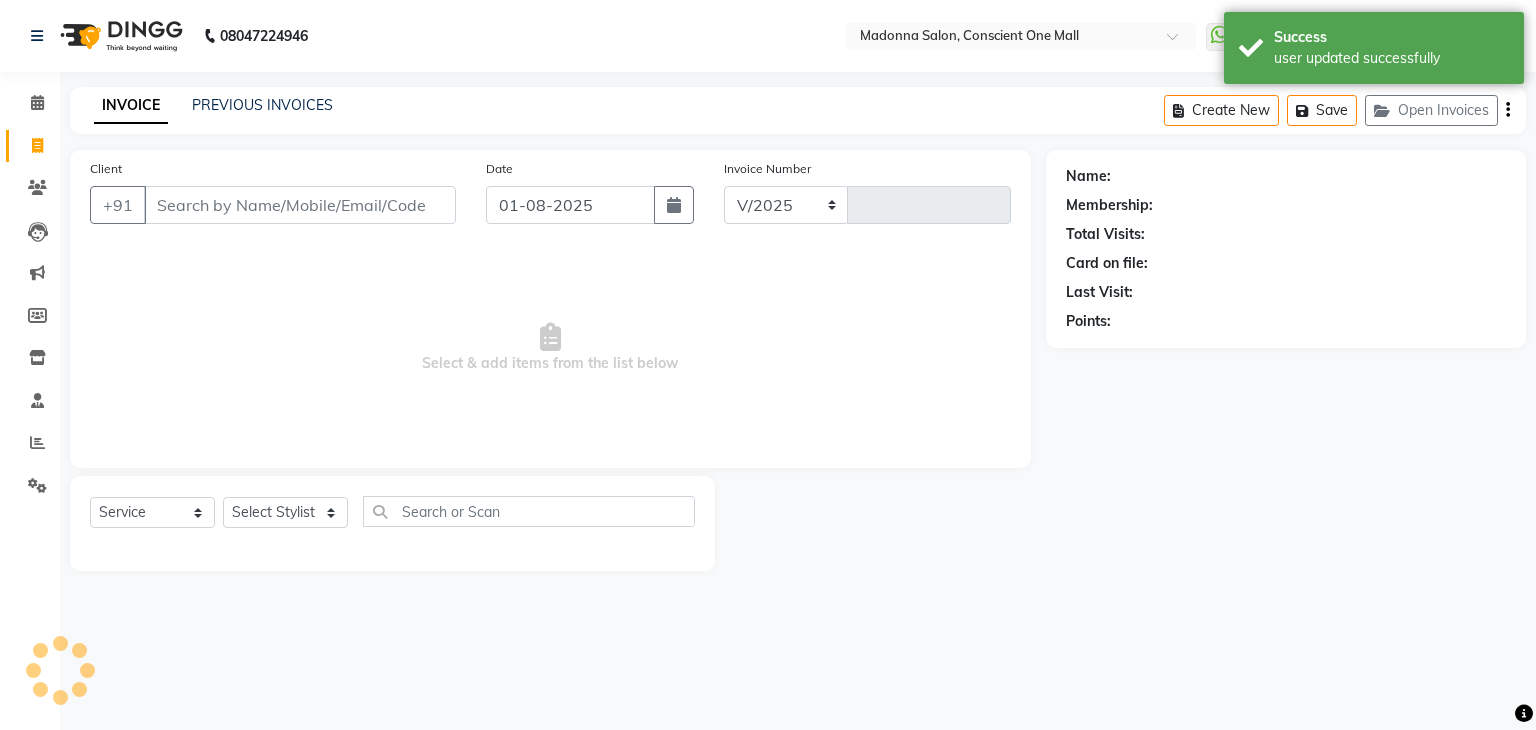 select on "7575" 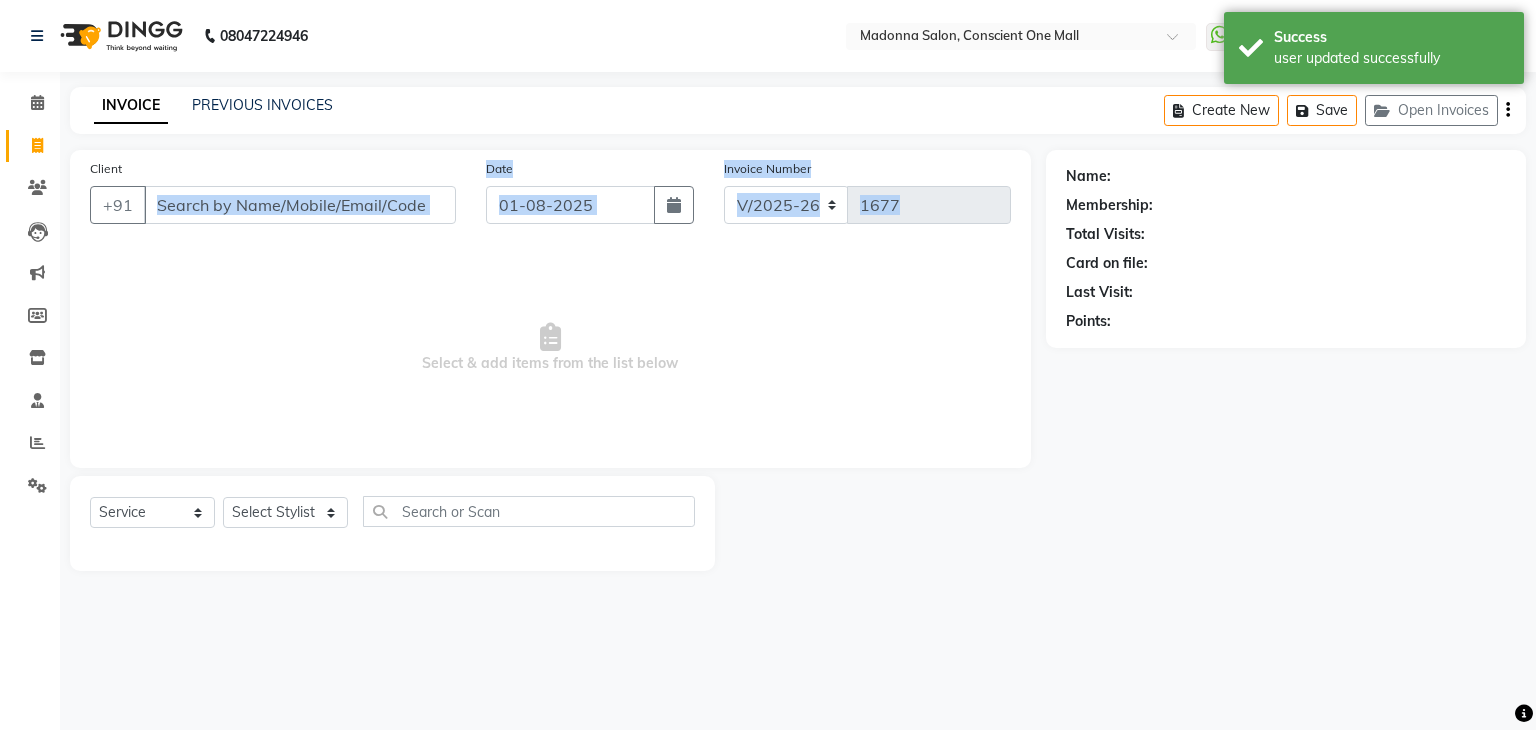 drag, startPoint x: 252, startPoint y: 273, endPoint x: 242, endPoint y: 213, distance: 60.827625 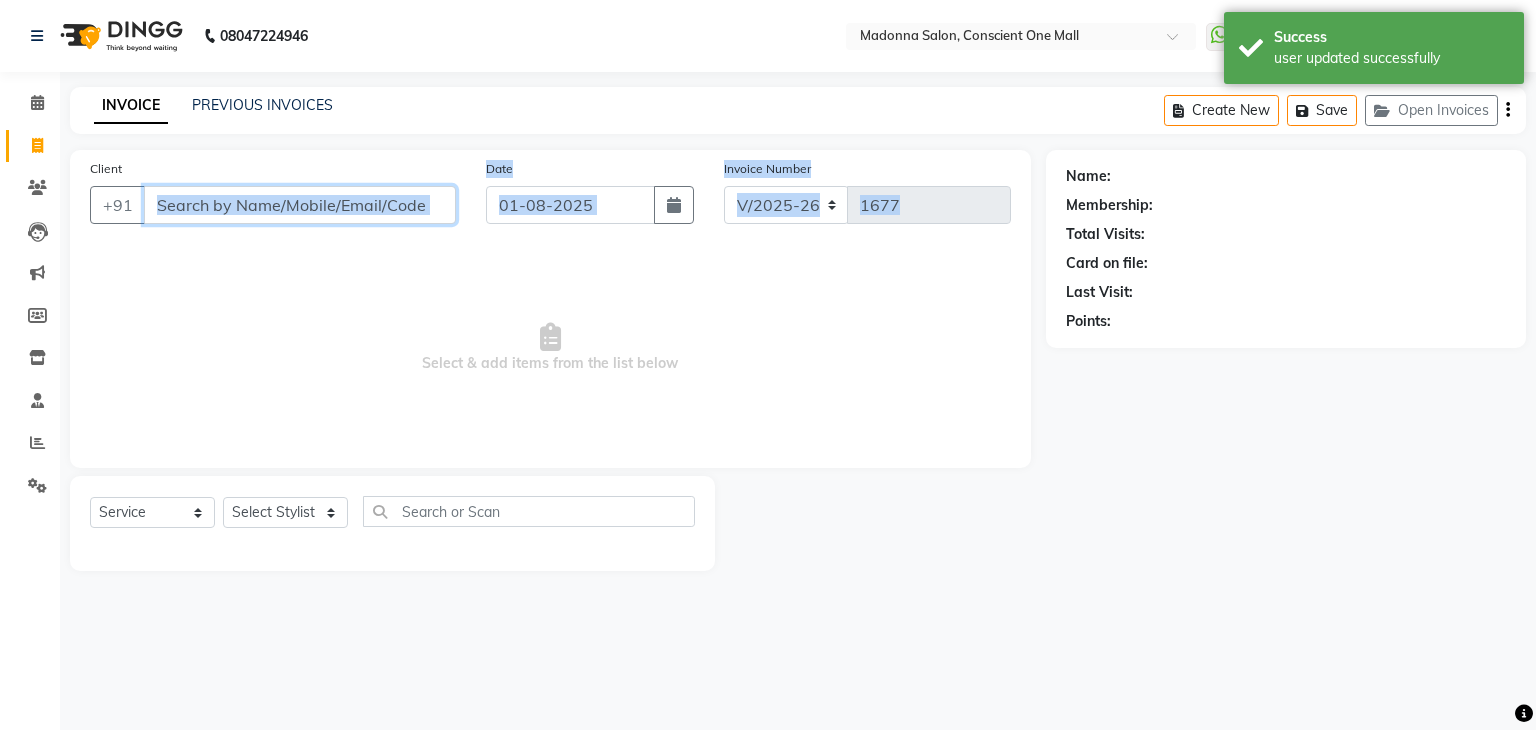 click on "Client" at bounding box center (300, 205) 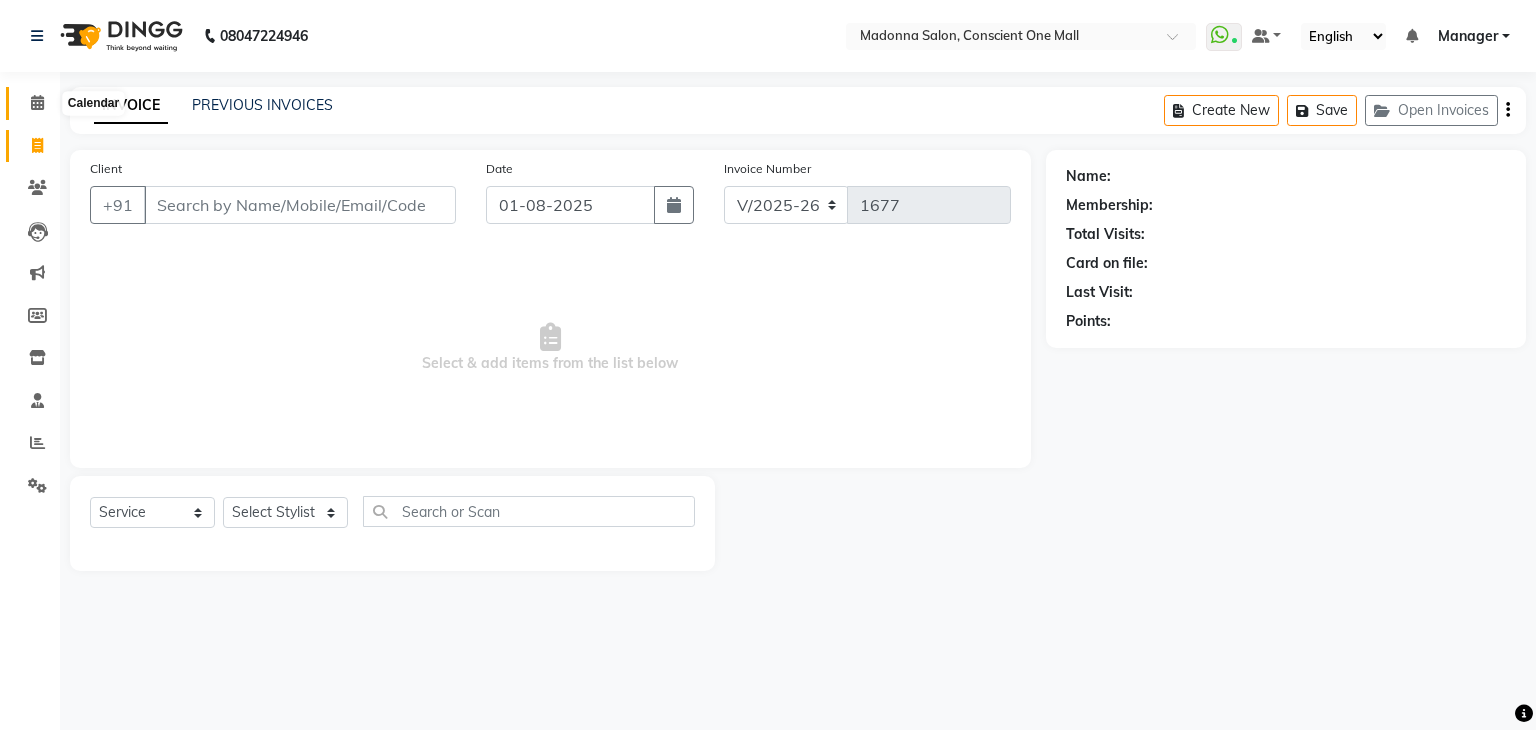 click 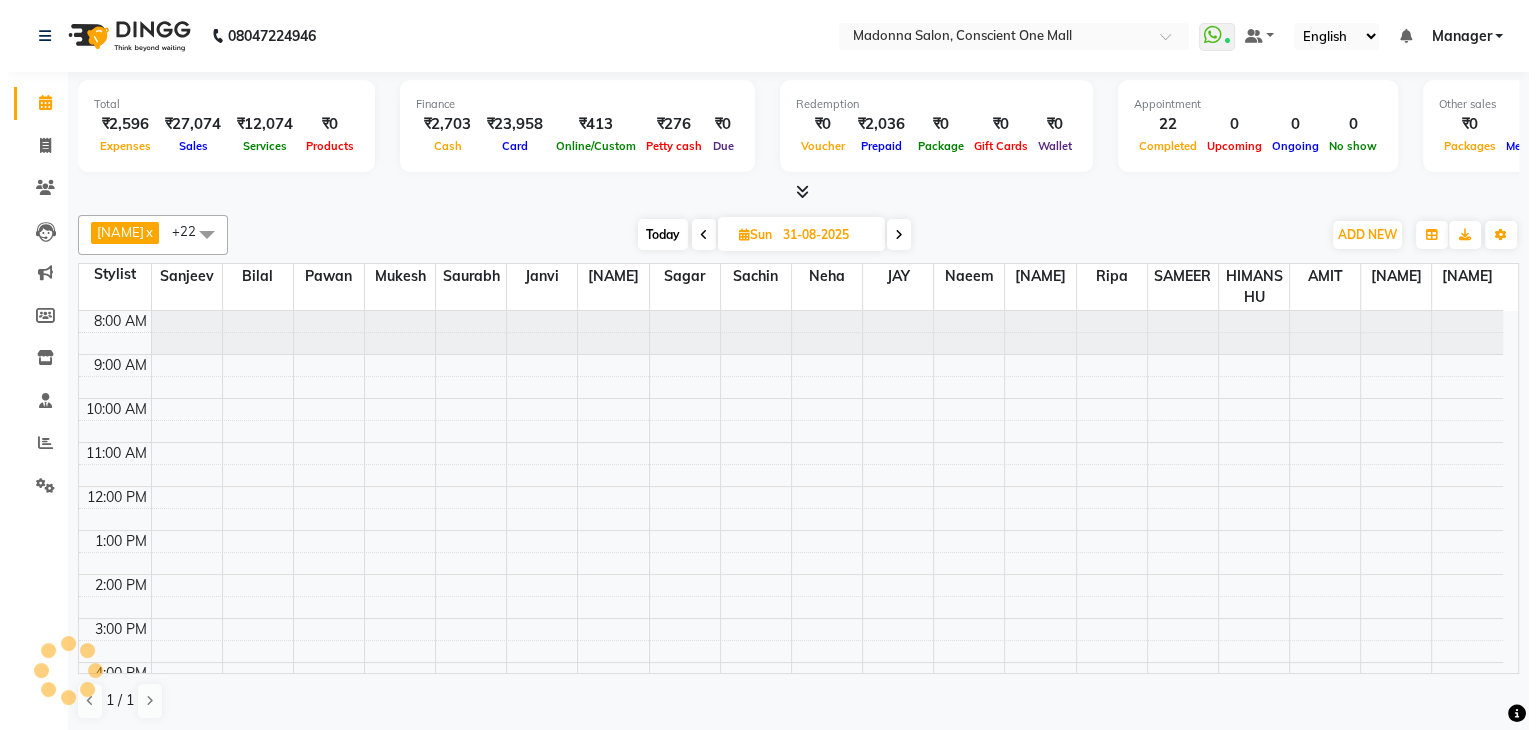 scroll, scrollTop: 165, scrollLeft: 0, axis: vertical 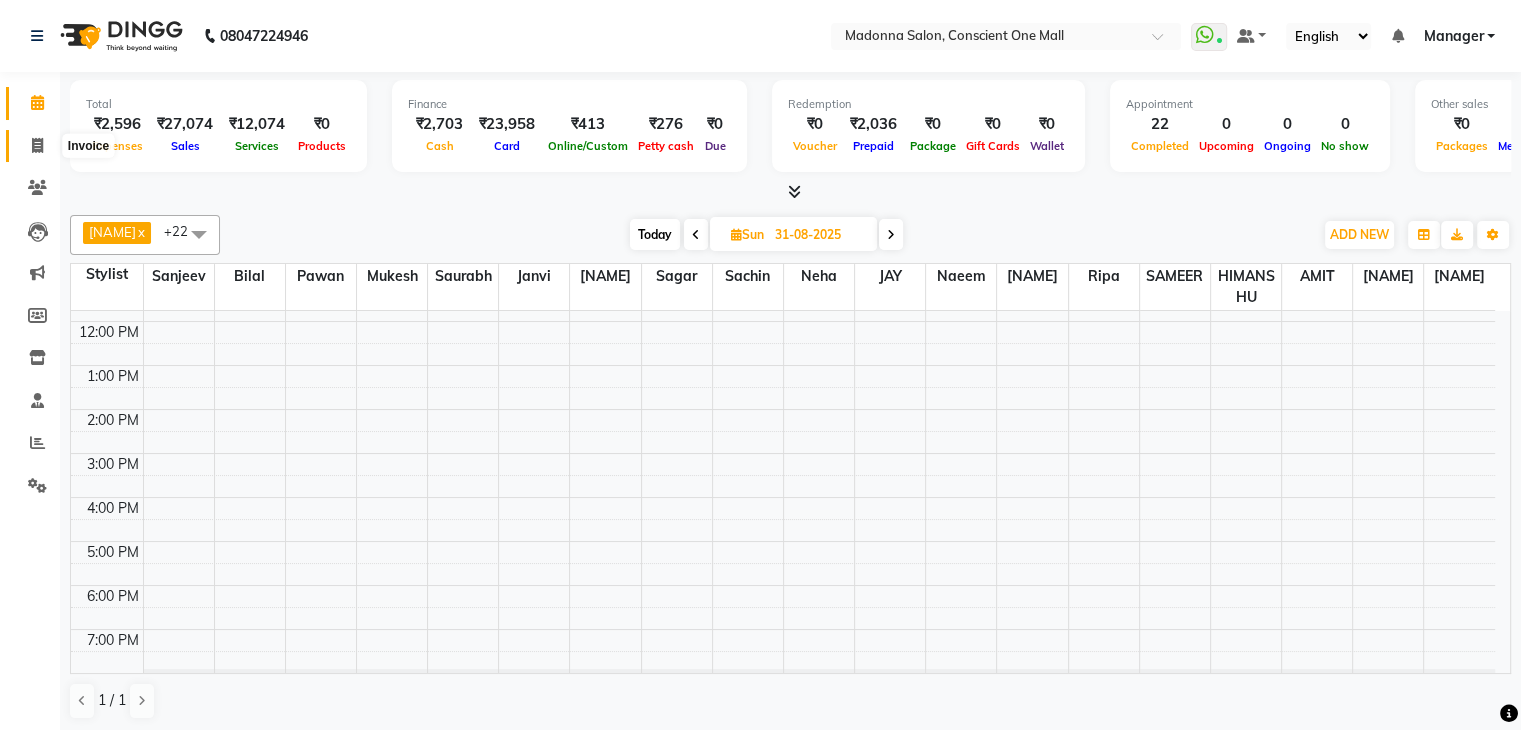 click 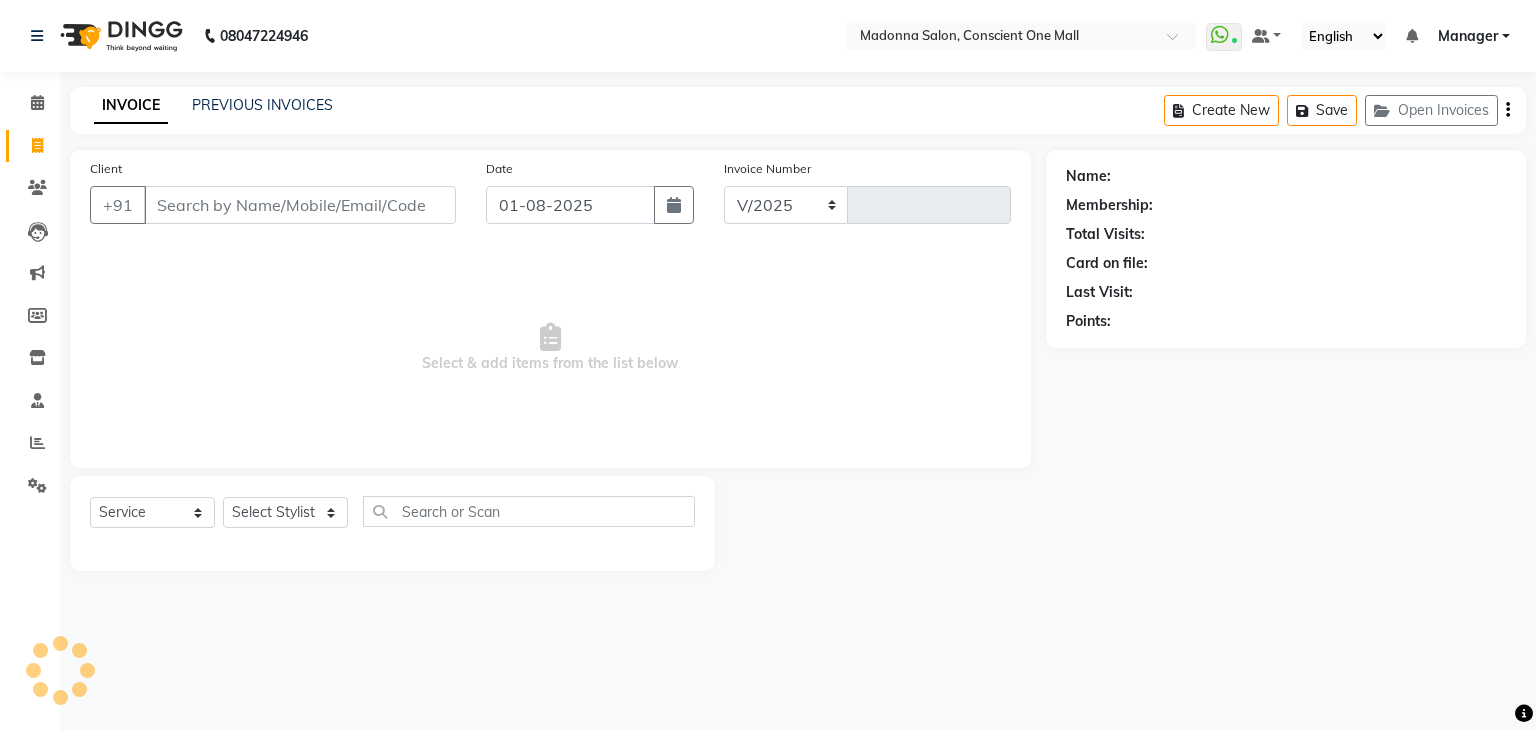 select on "7575" 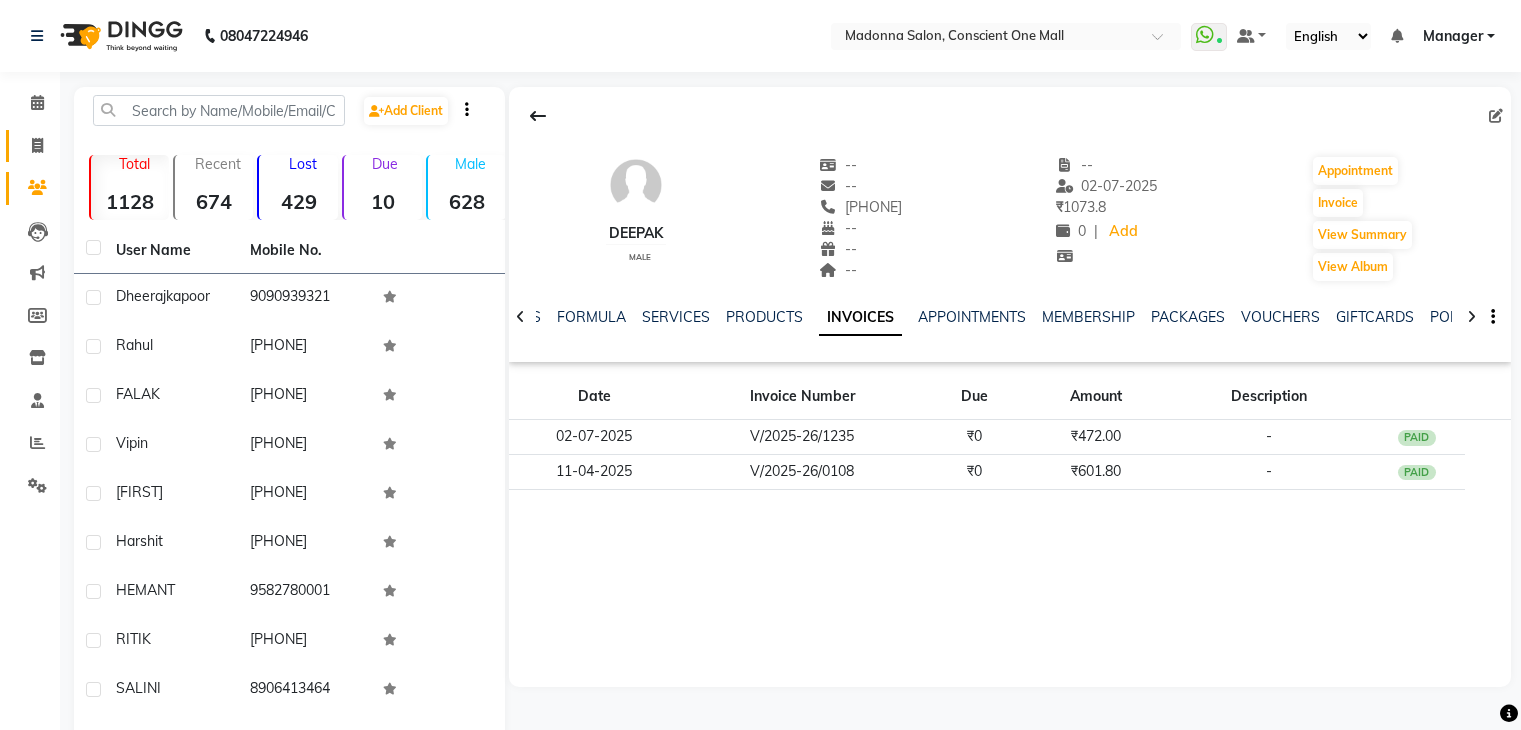 scroll, scrollTop: 0, scrollLeft: 0, axis: both 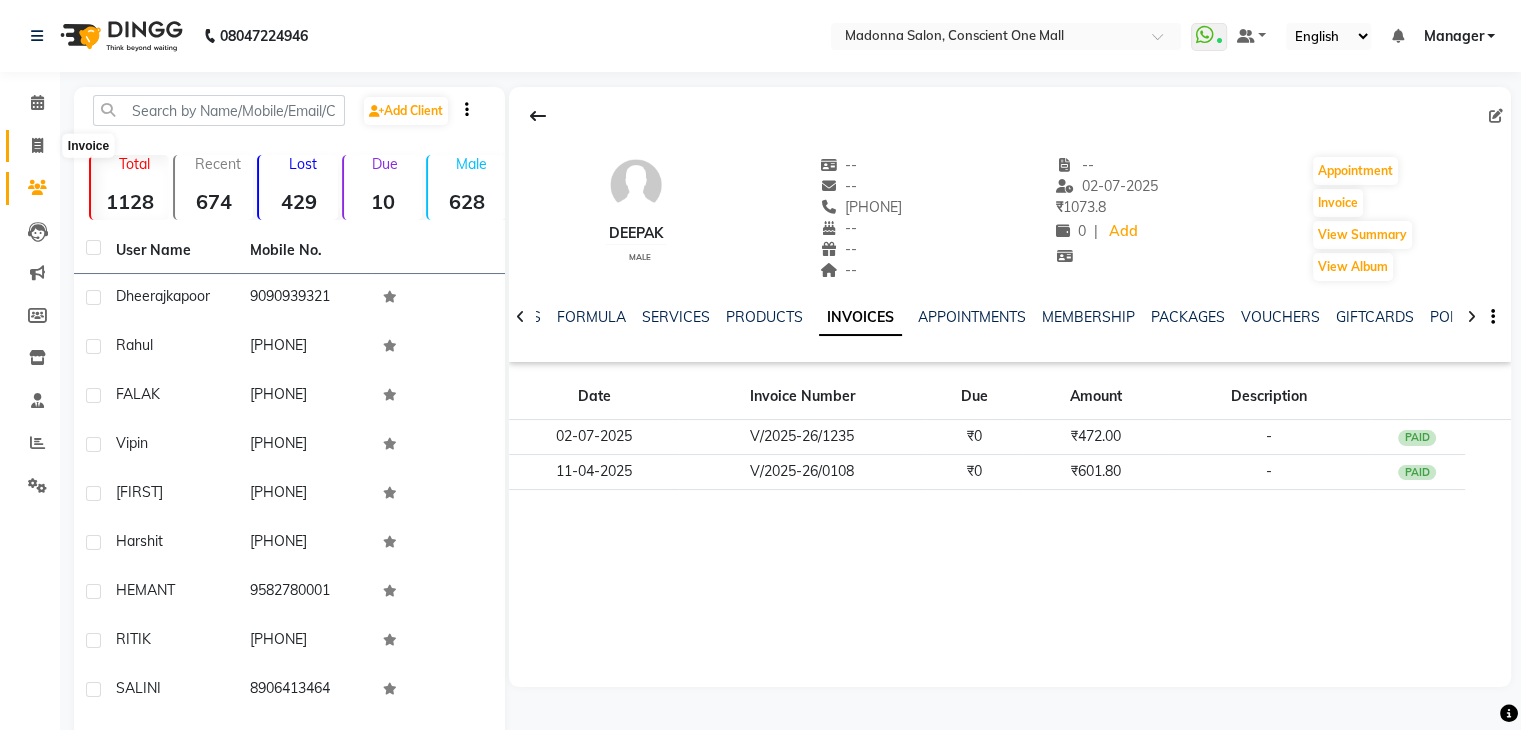 click 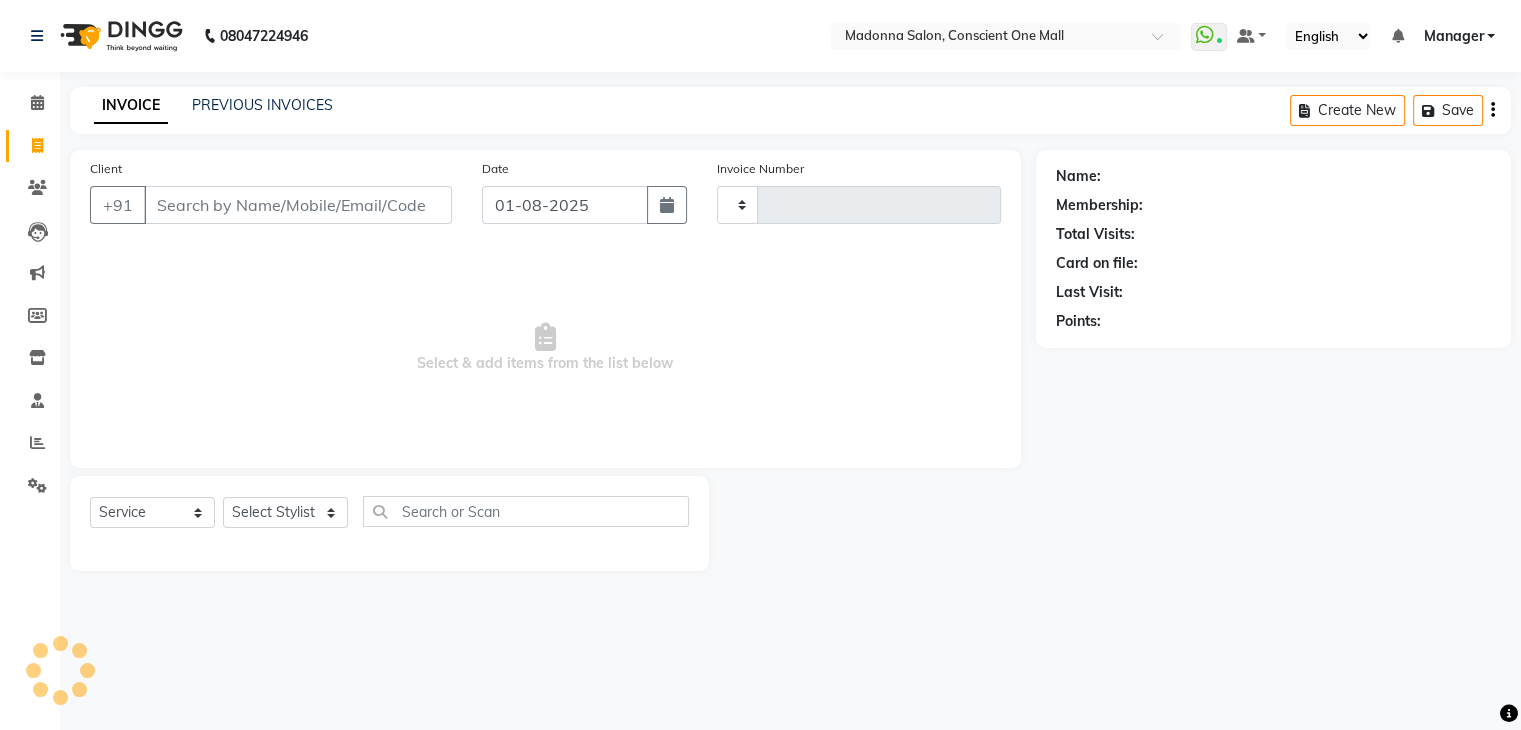 type on "1675" 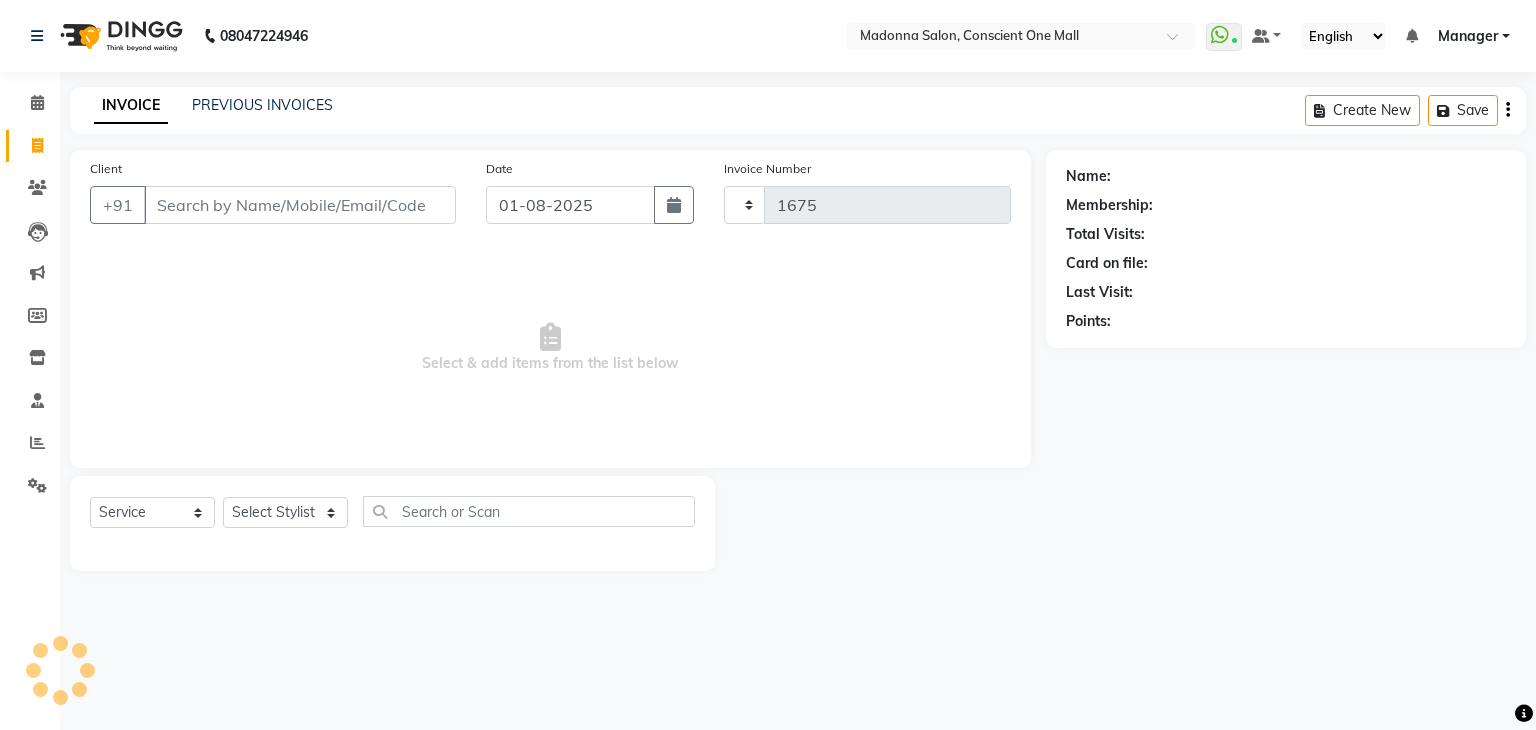 select on "7575" 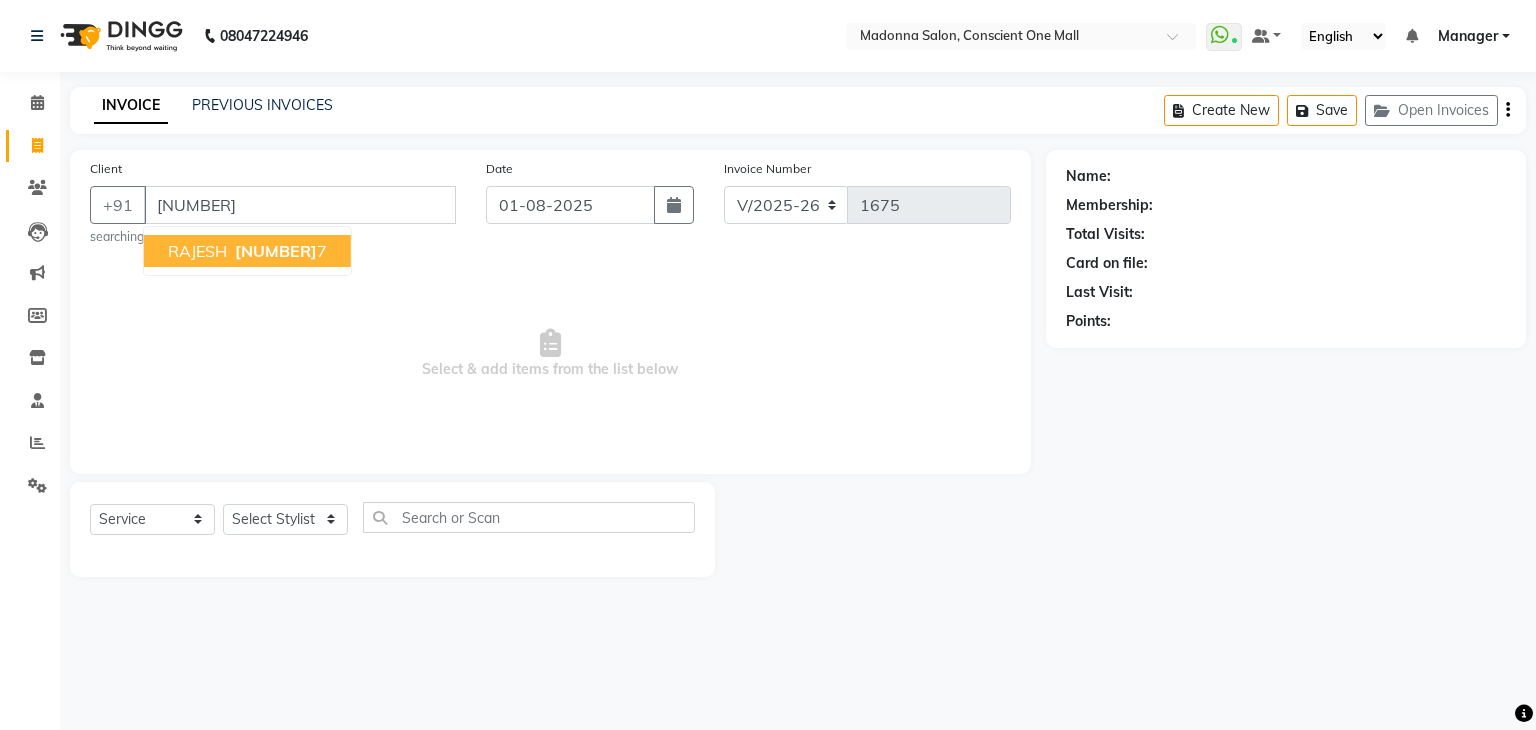 type on "[NUMBER]" 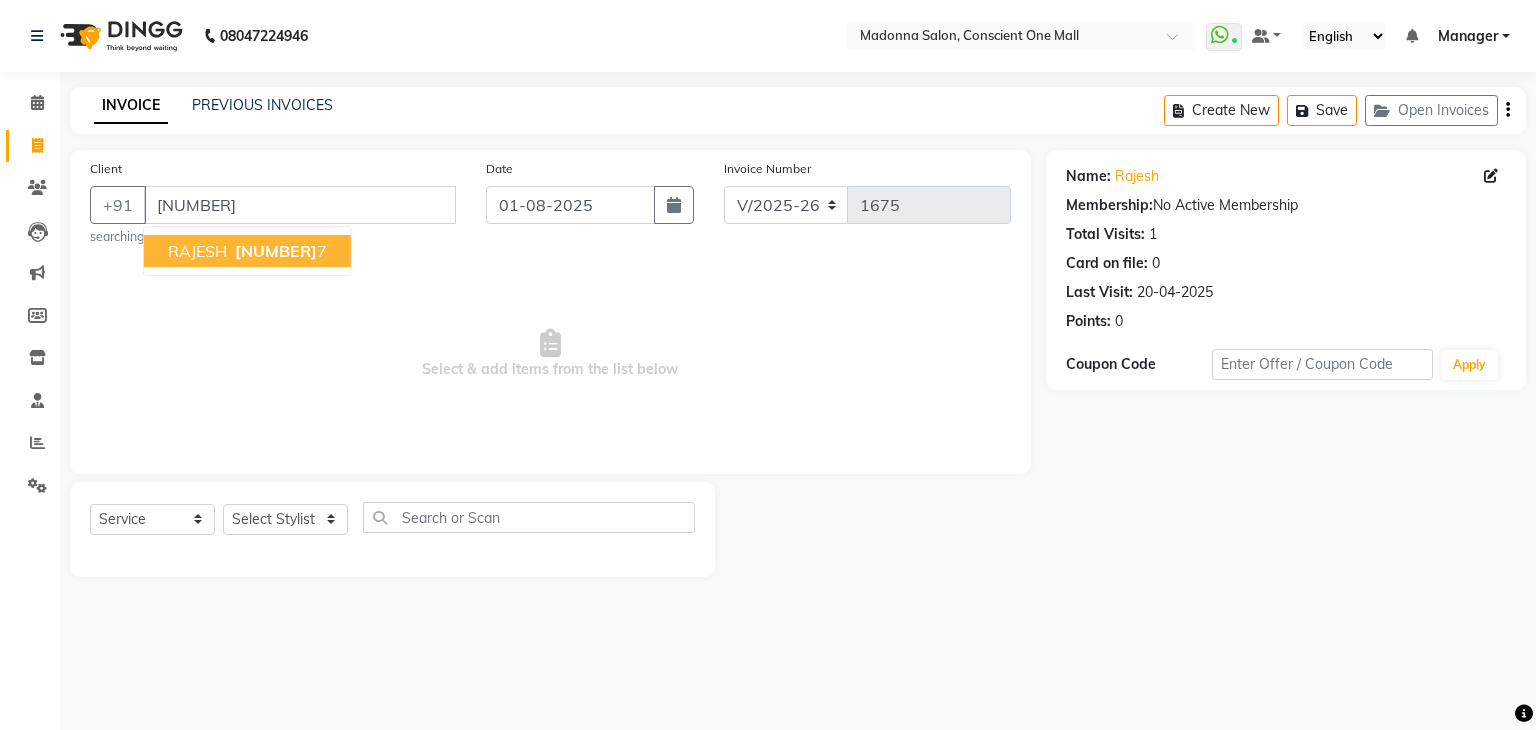 click on "[NUMBER]" at bounding box center (276, 251) 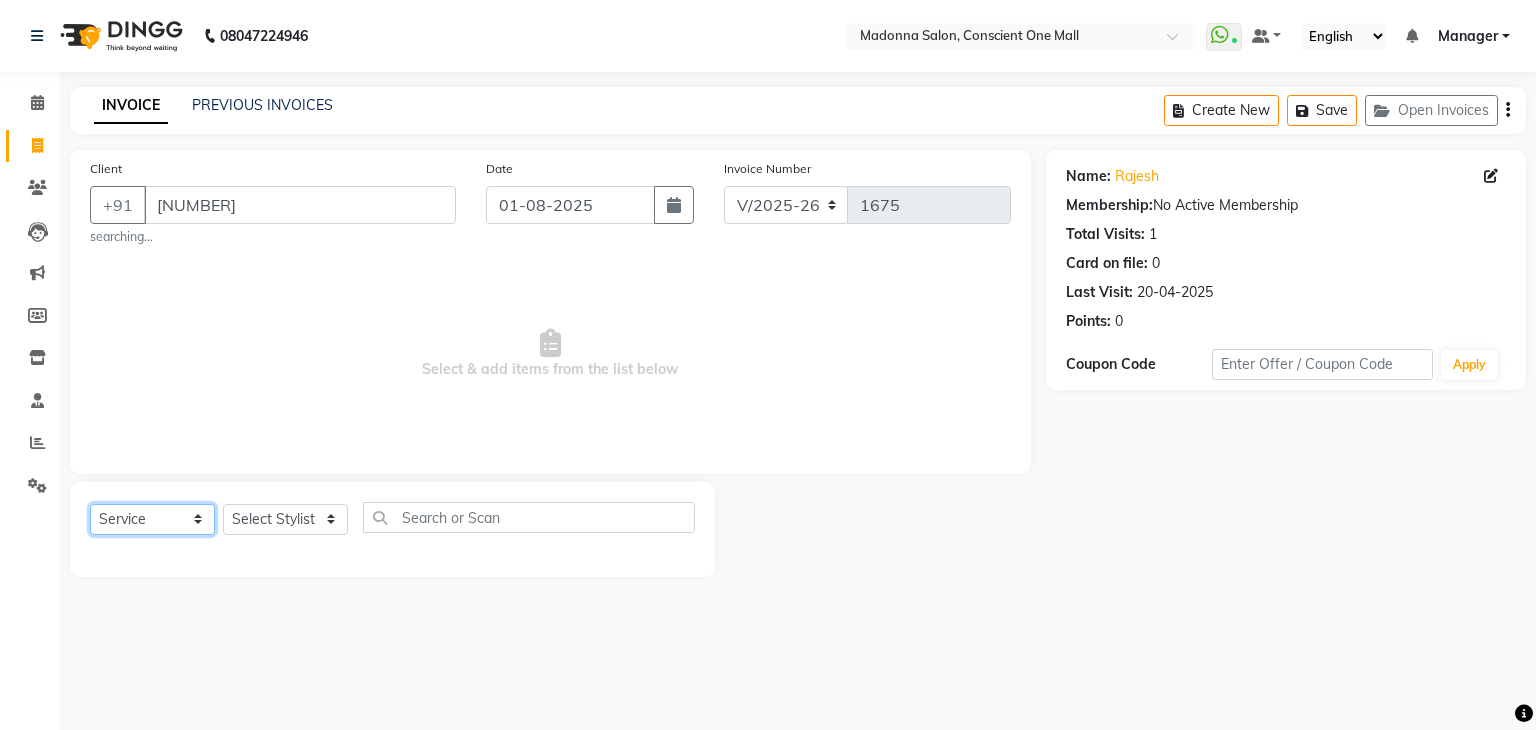 click on "Select  Service  Product  Membership  Package Voucher Prepaid Gift Card" 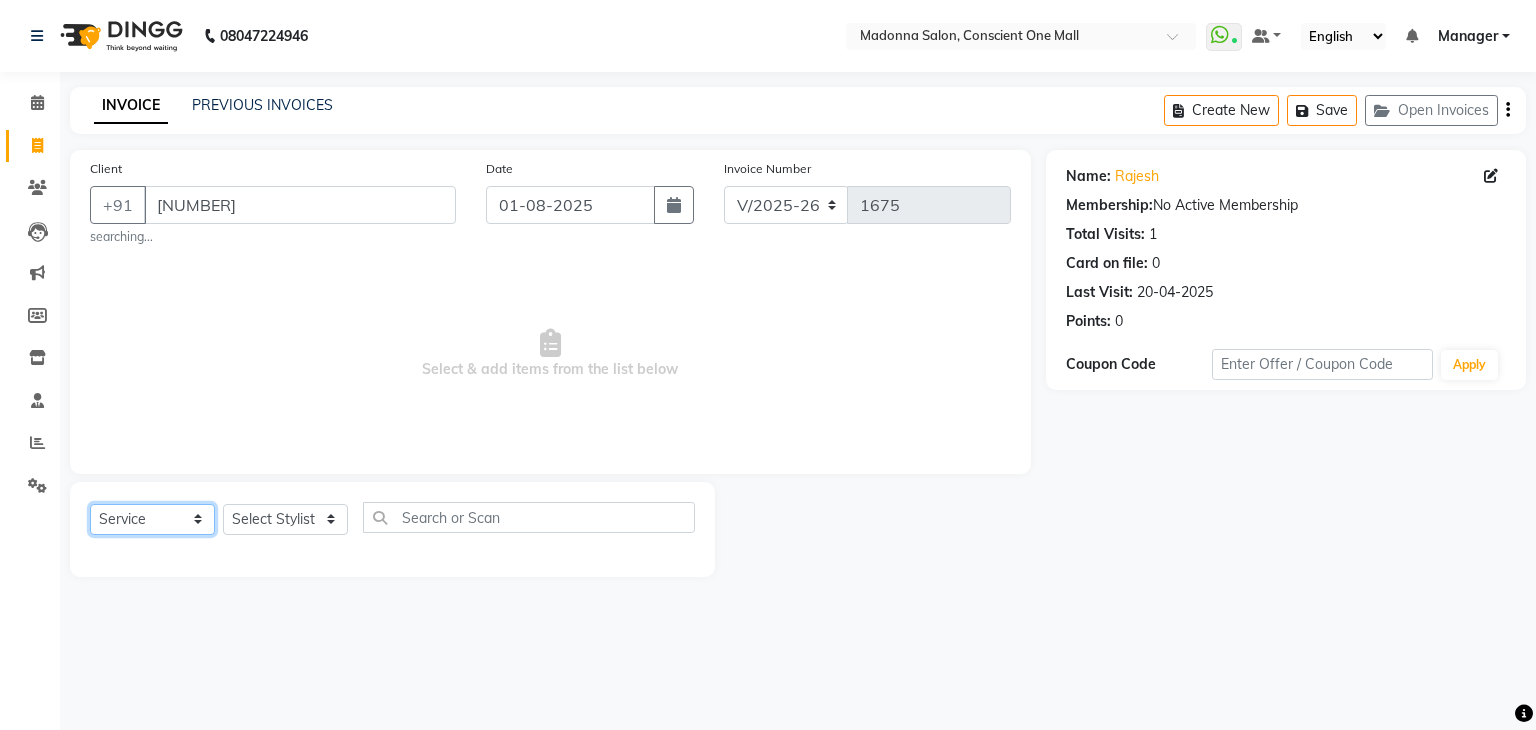 select on "P" 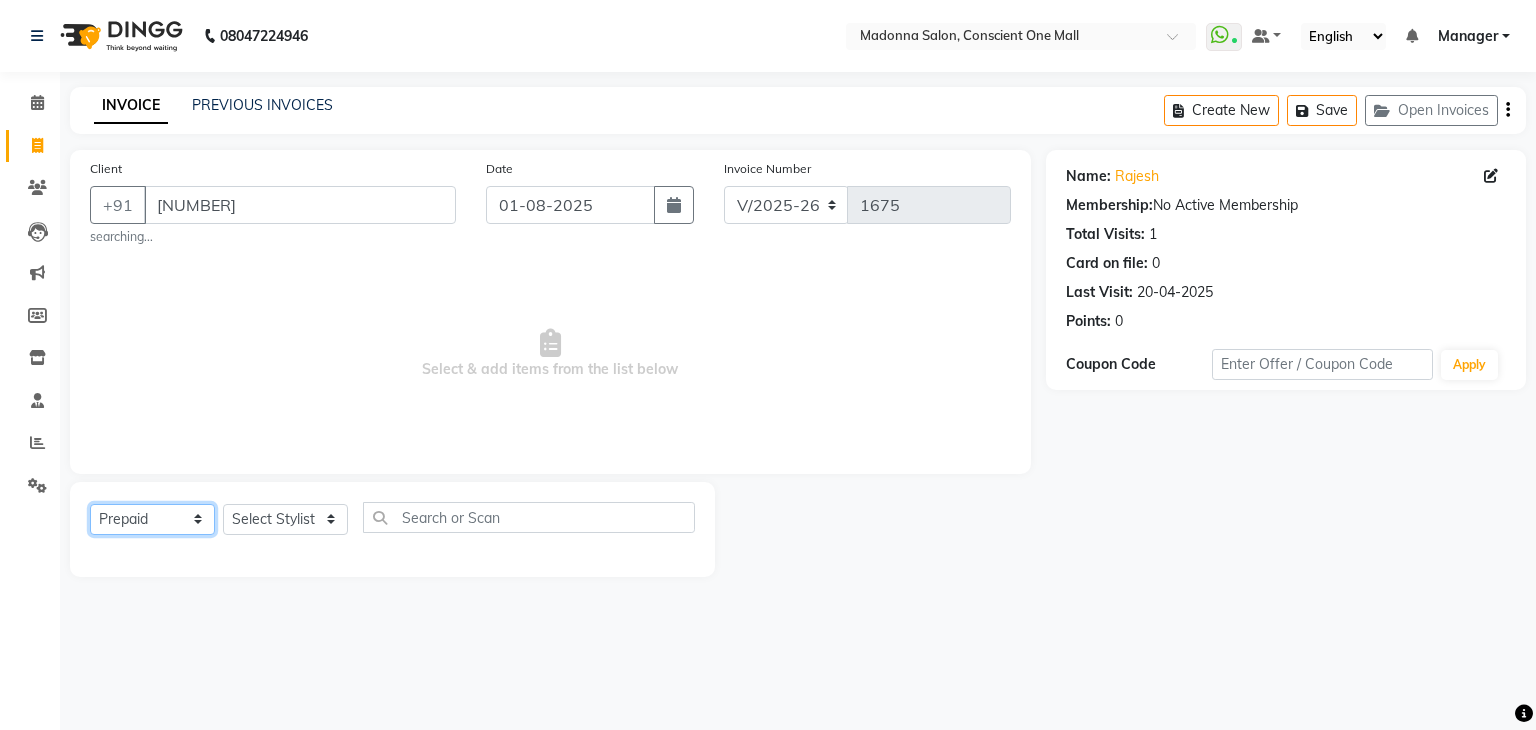 click on "Select  Service  Product  Membership  Package Voucher Prepaid Gift Card" 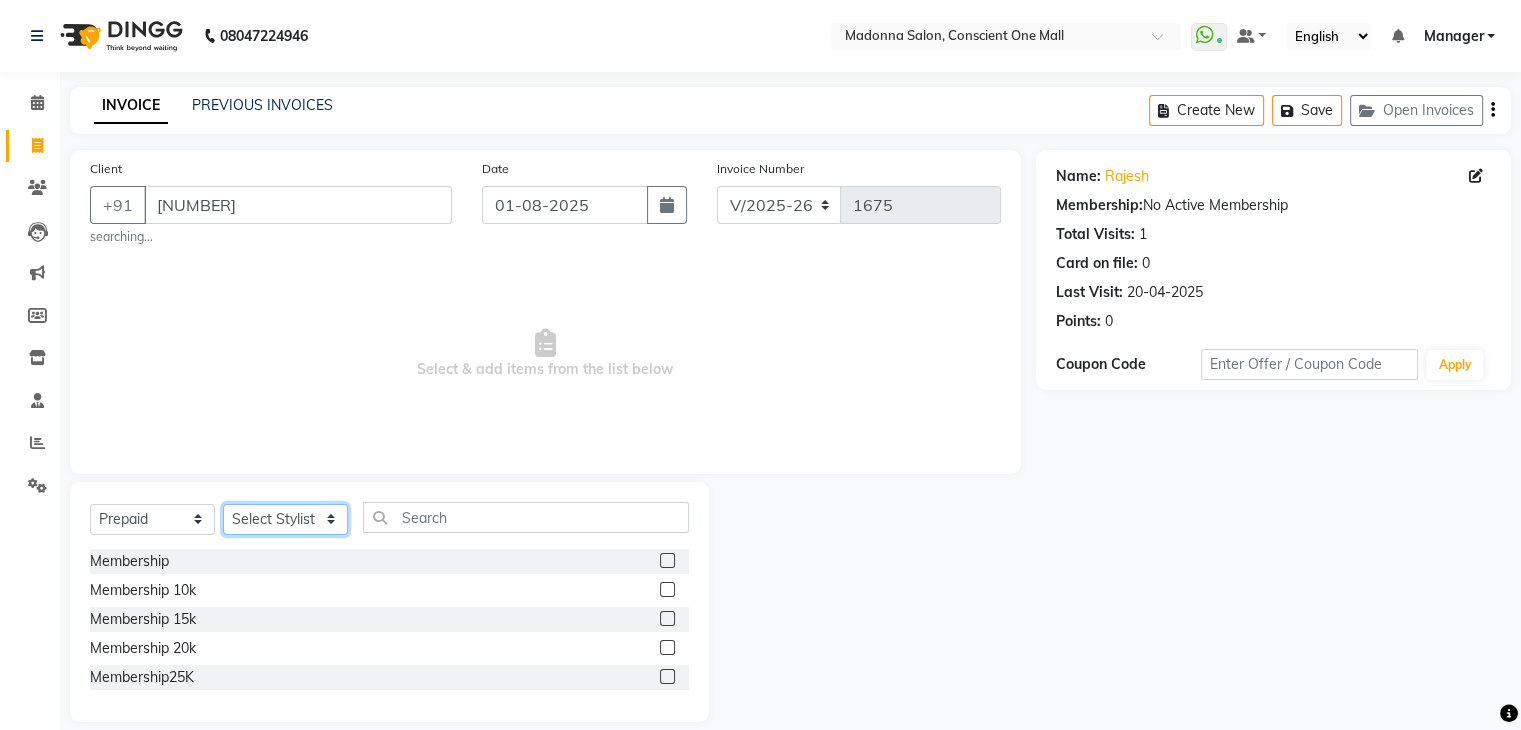 click on "Select Stylist [FIRST] [FIRST] [FIRST] [FIRST] [FIRST] [FIRST] [FIRST] [FIRST] [FIRST] [FIRST] Manager [FIRST] [FIRST] [FIRST] [FIRST] [FIRST] [FIRST] [FIRST] [FIRST] [FIRST]" 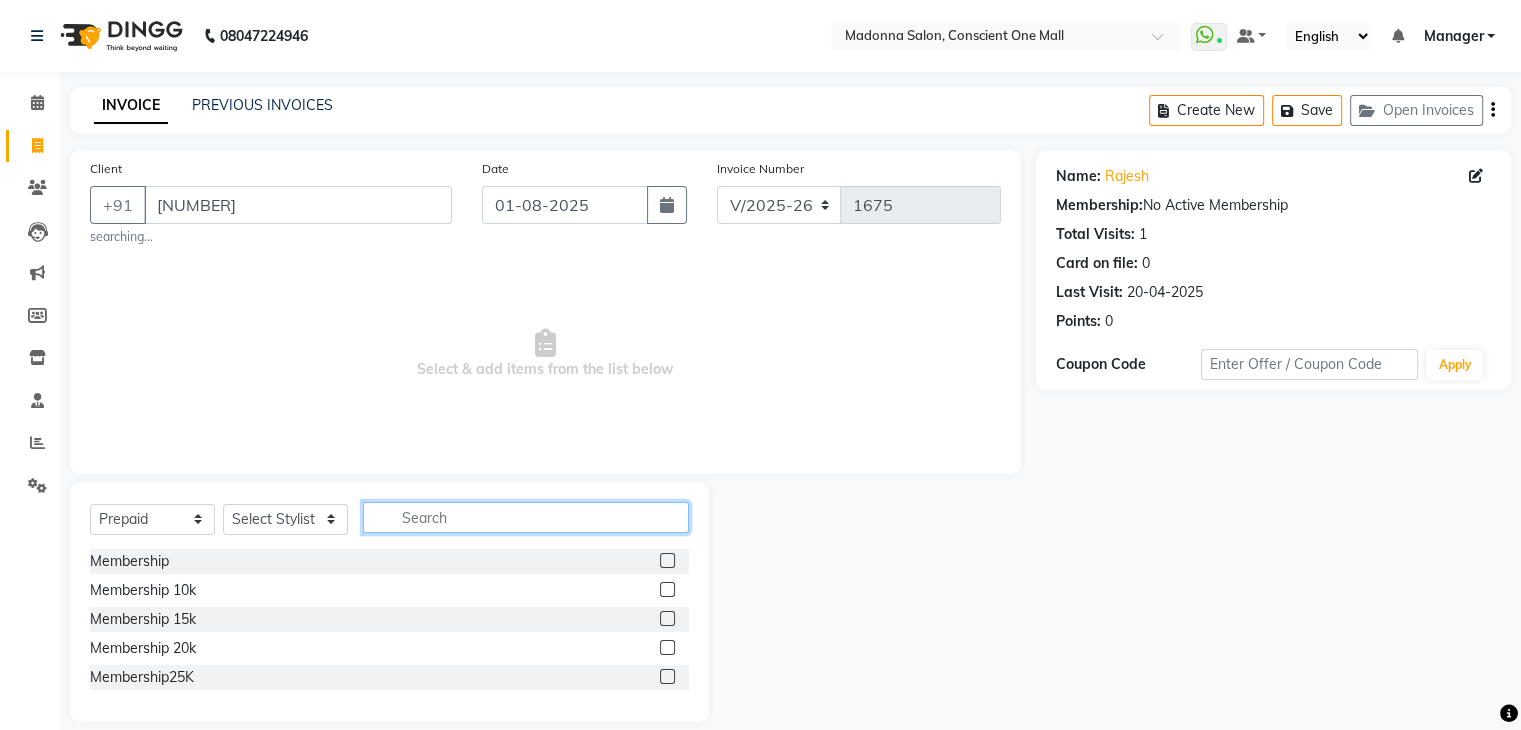 click 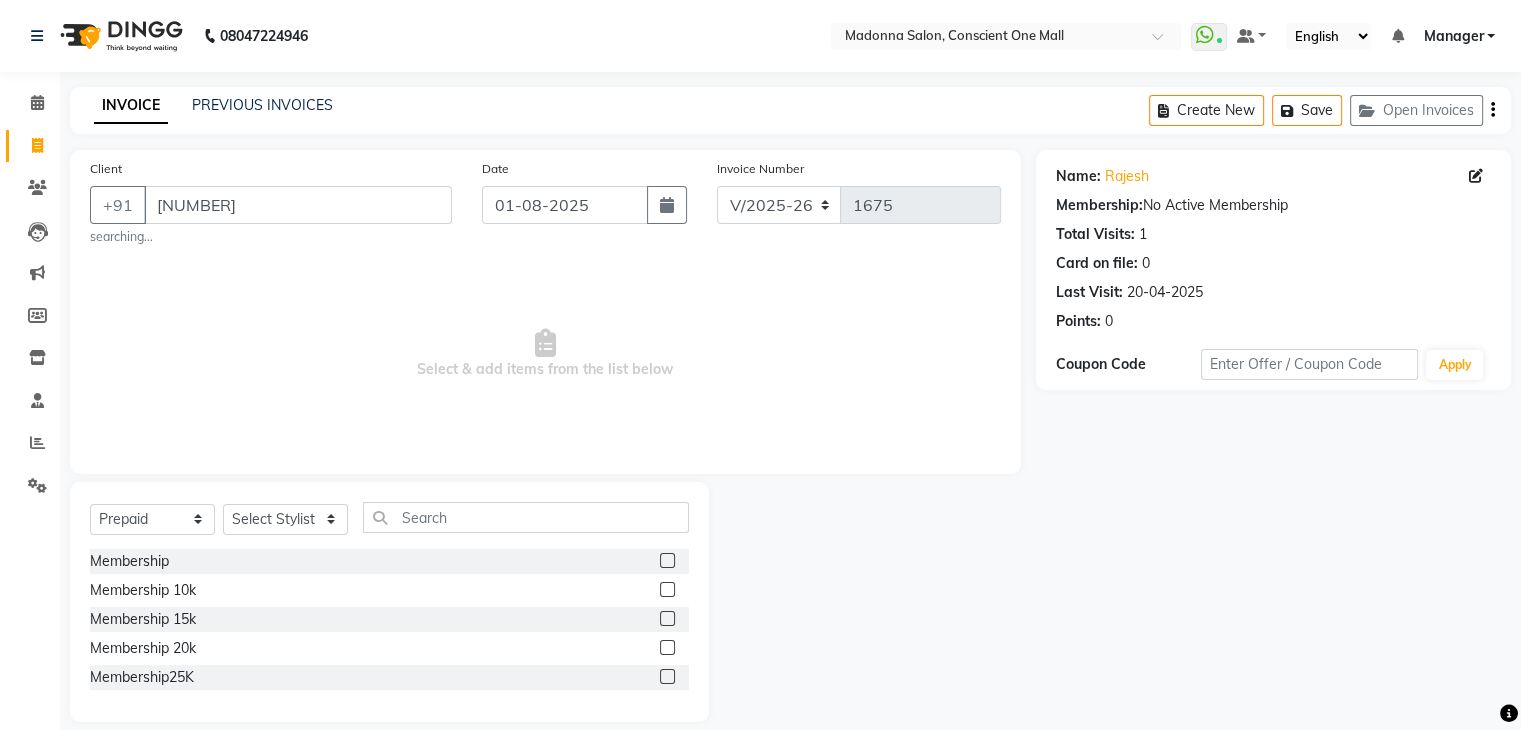 click 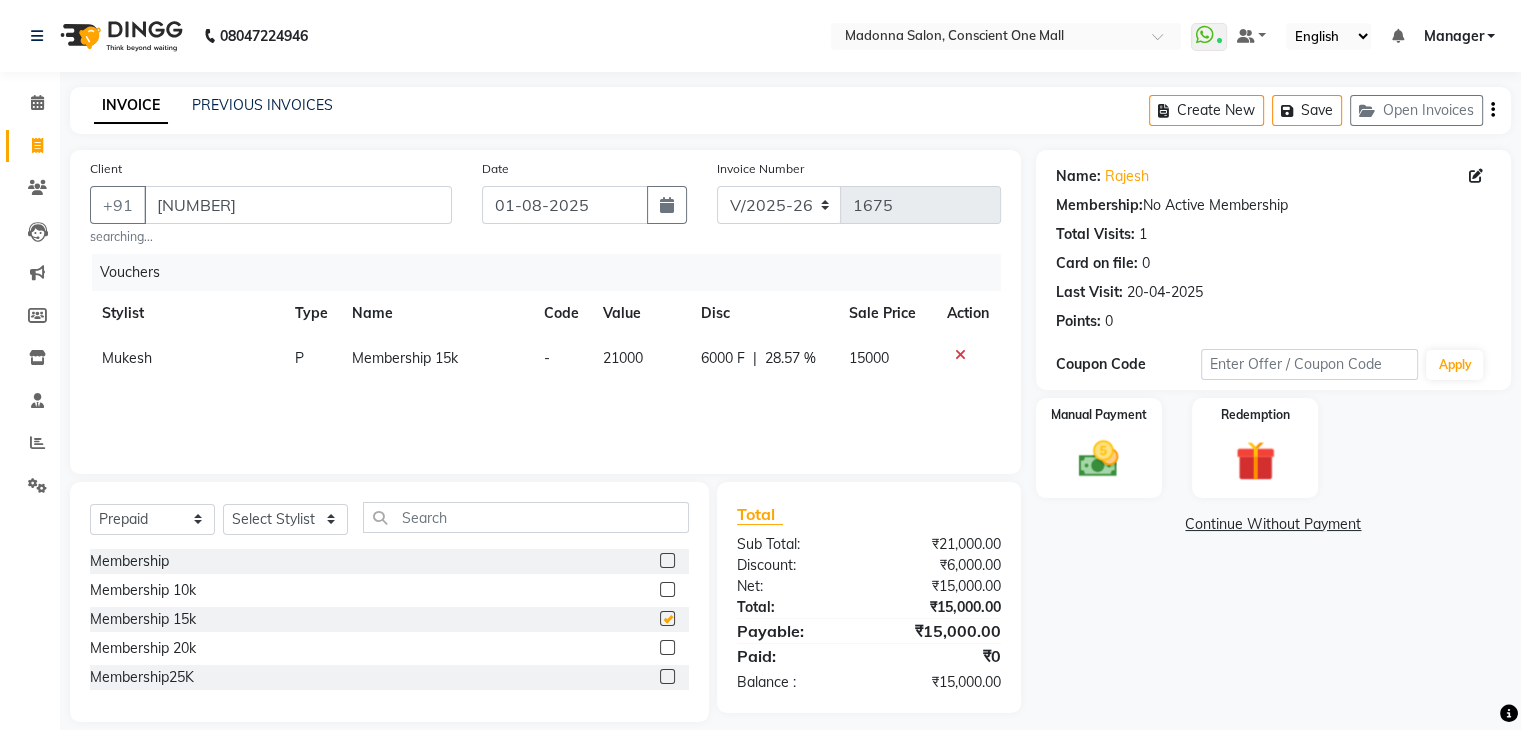 checkbox on "false" 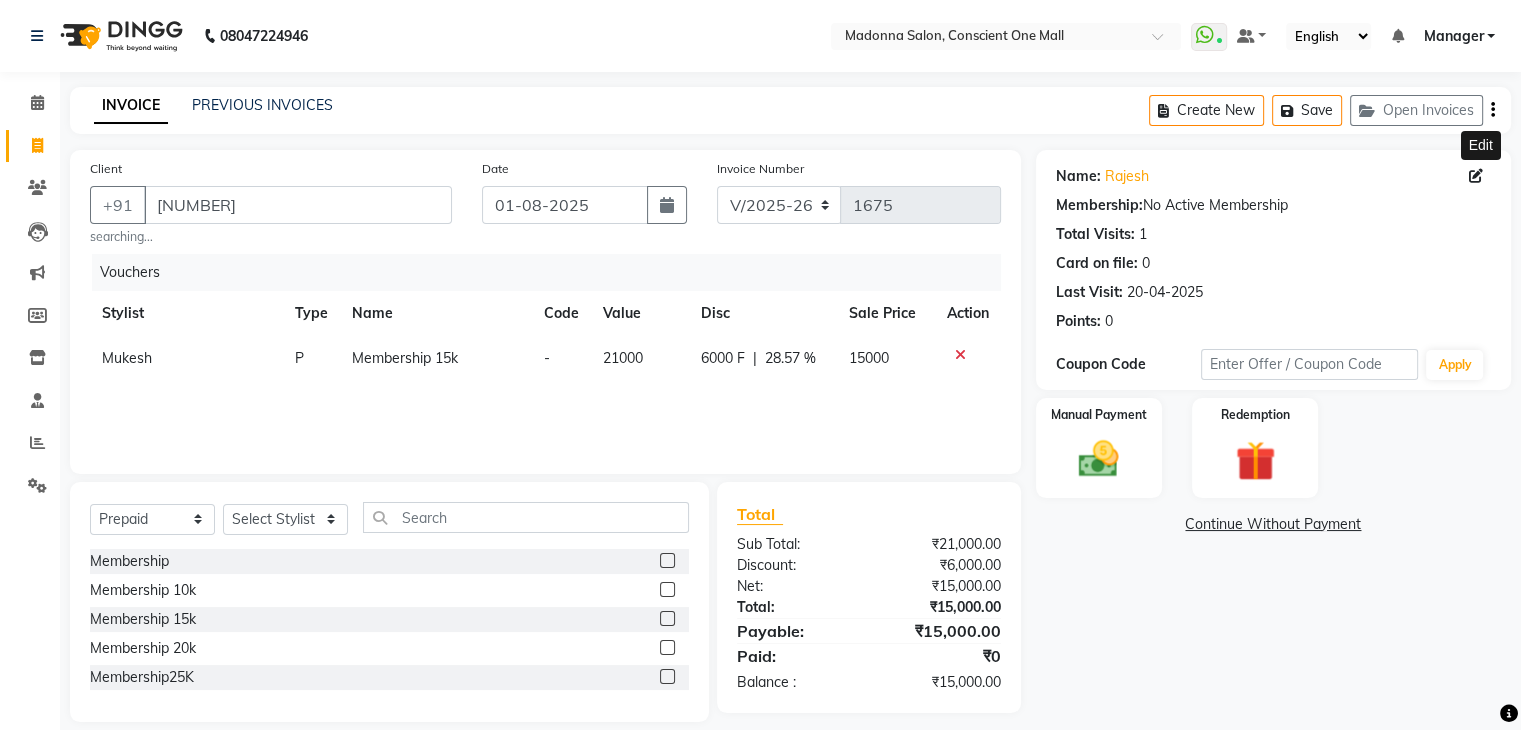 click 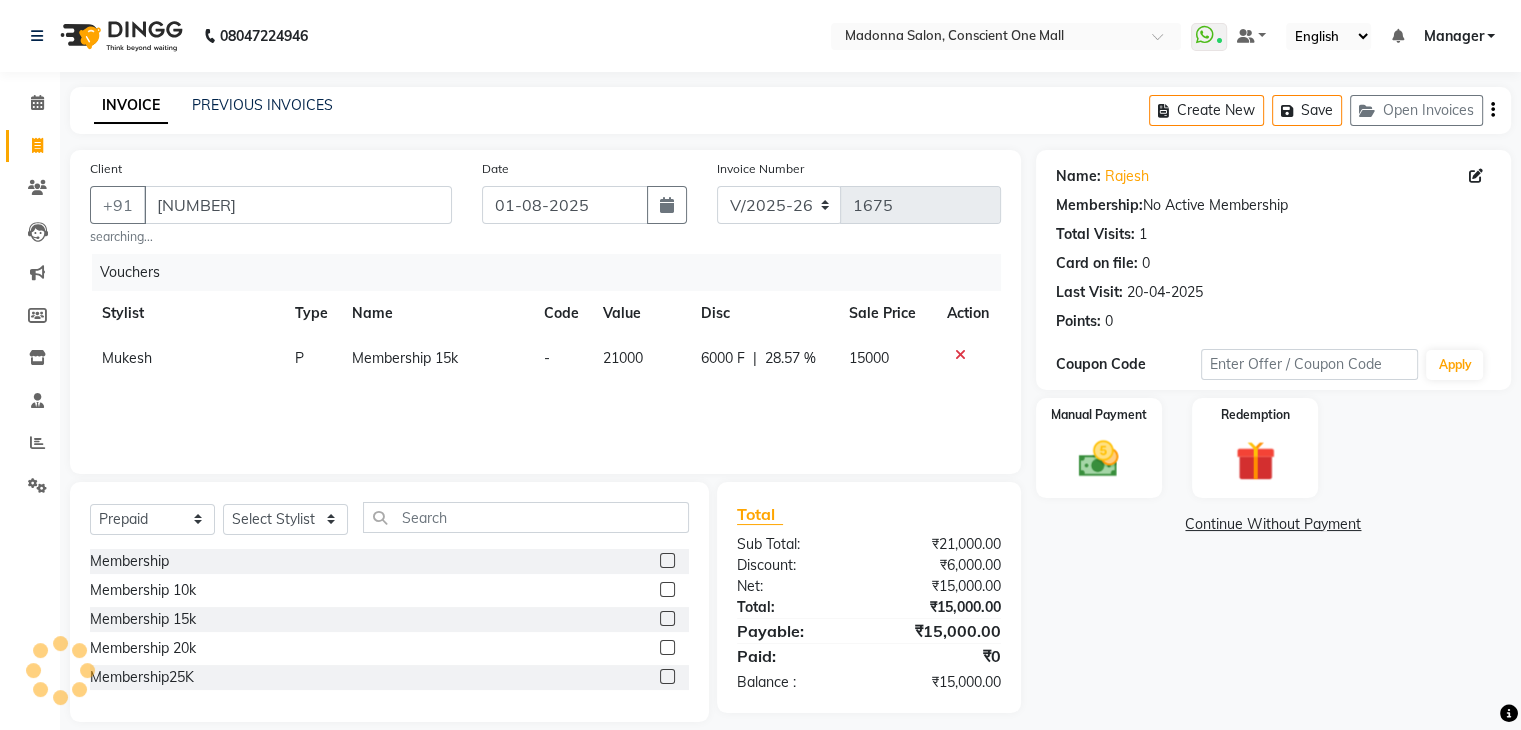 select on "male" 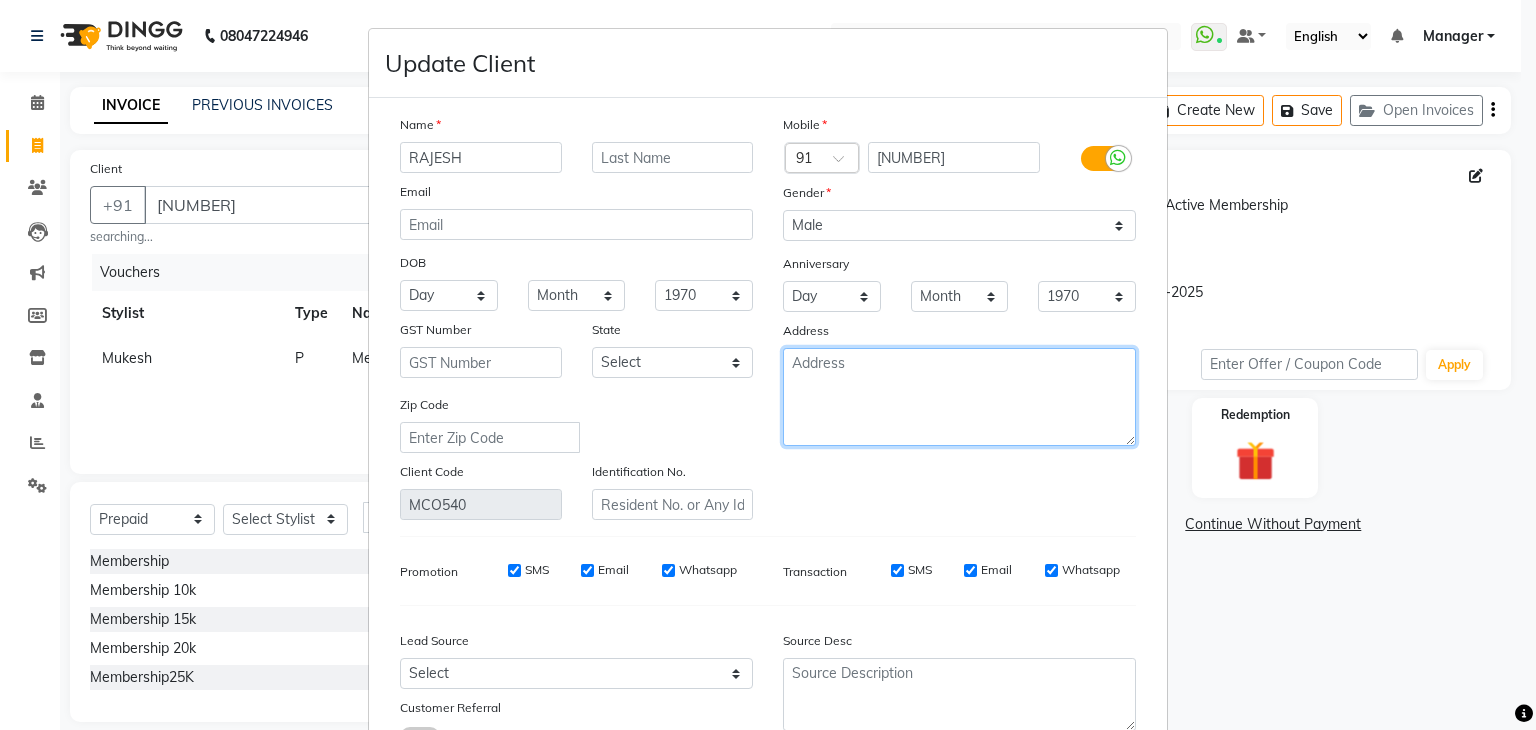 click at bounding box center (959, 397) 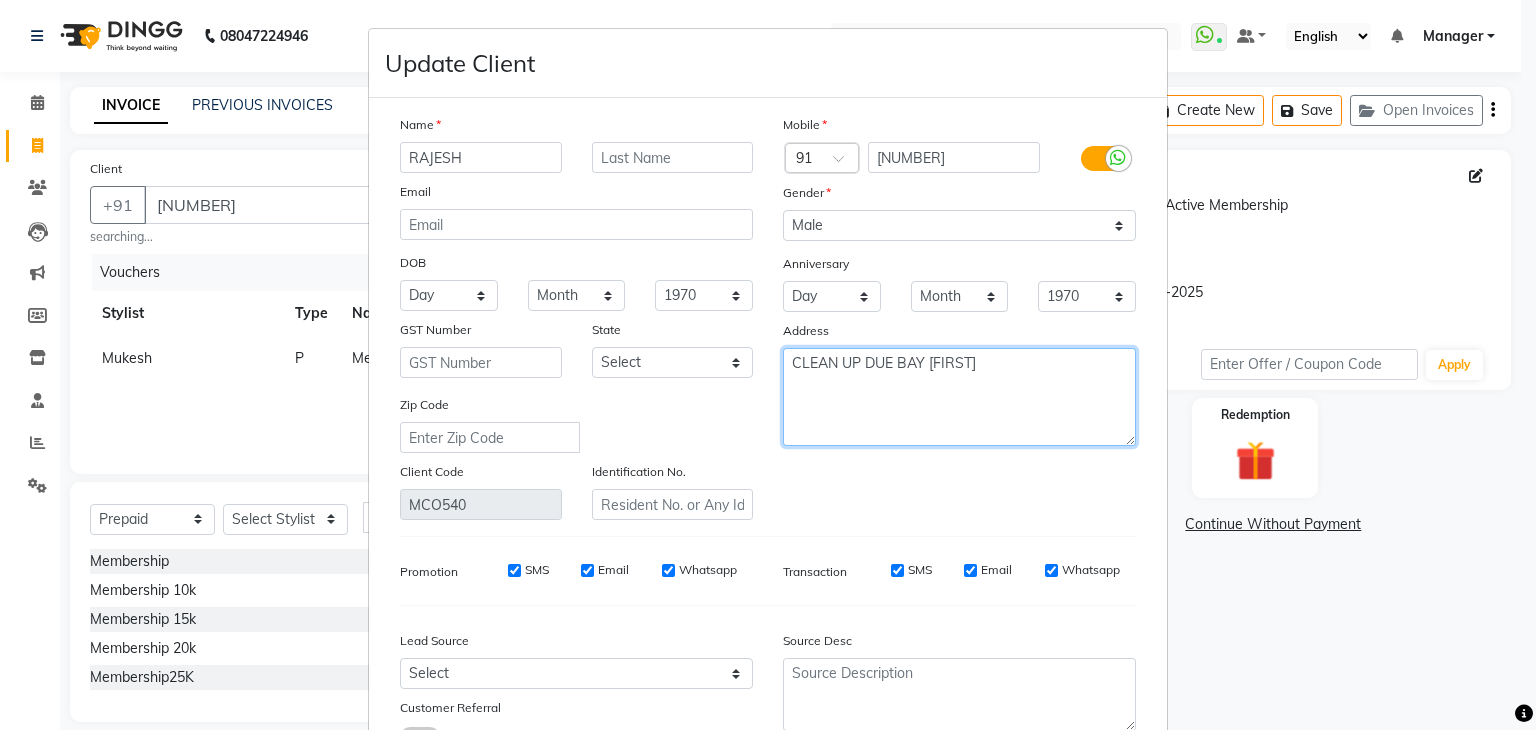type on "CLEAN UP DUE BAY [FIRST]" 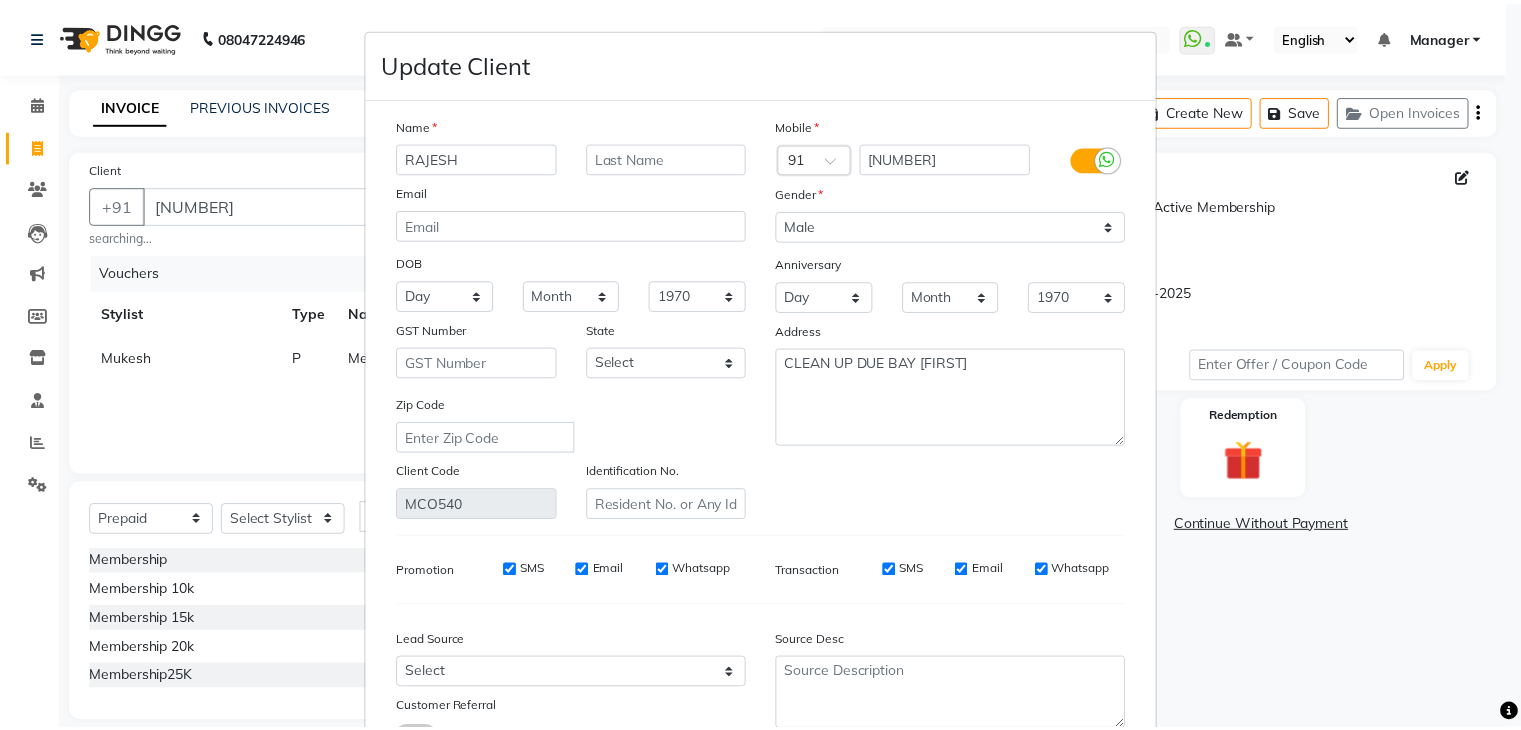 scroll, scrollTop: 168, scrollLeft: 0, axis: vertical 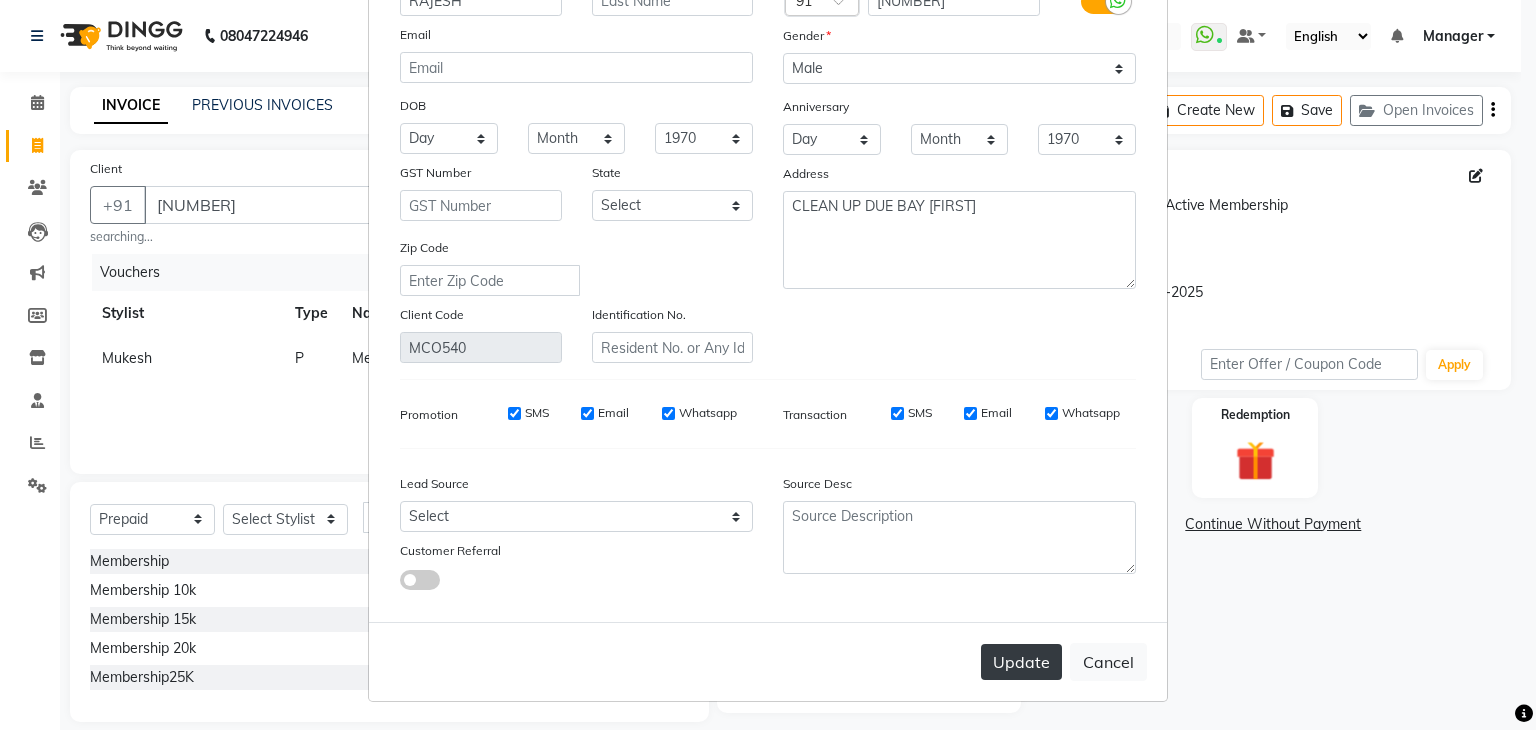 click on "Update" at bounding box center [1021, 662] 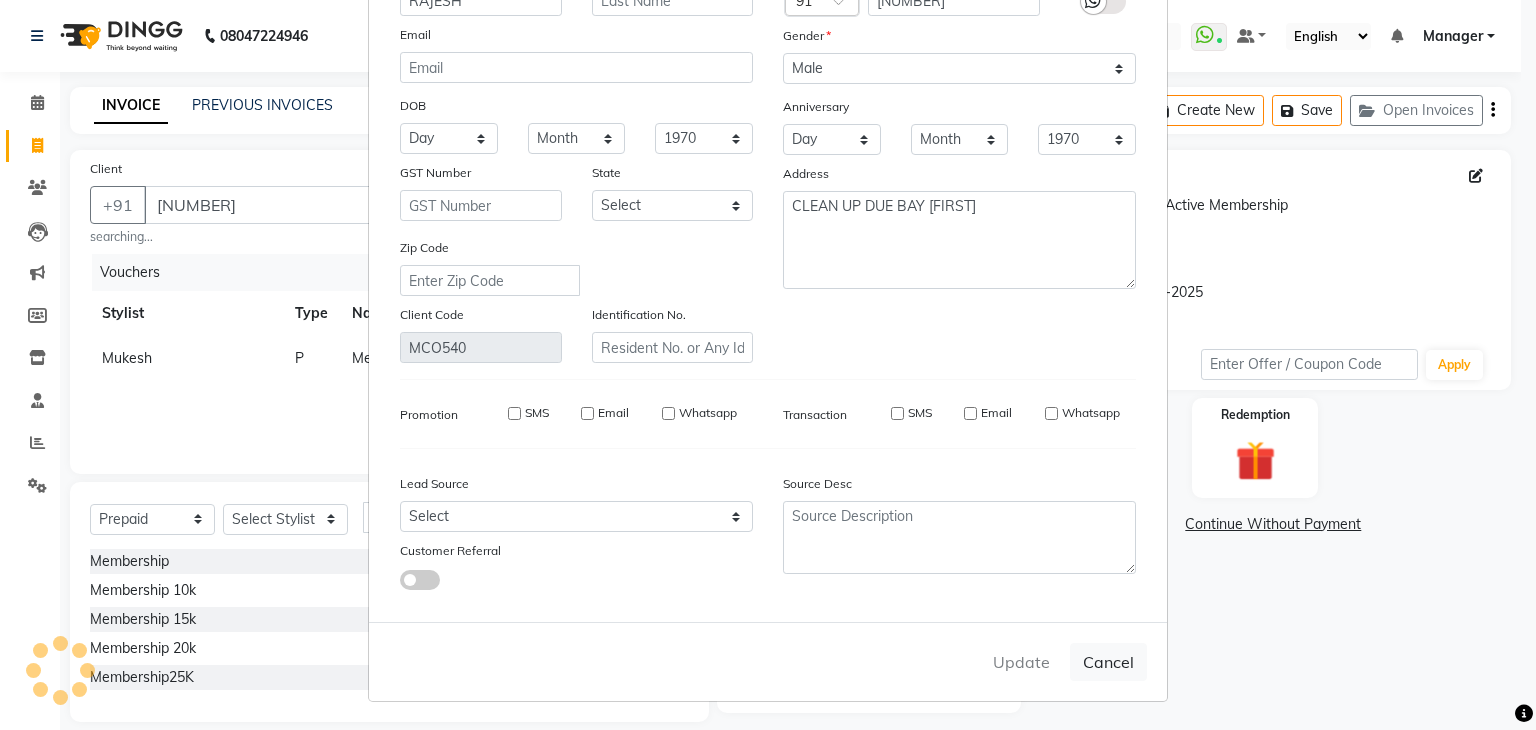 type 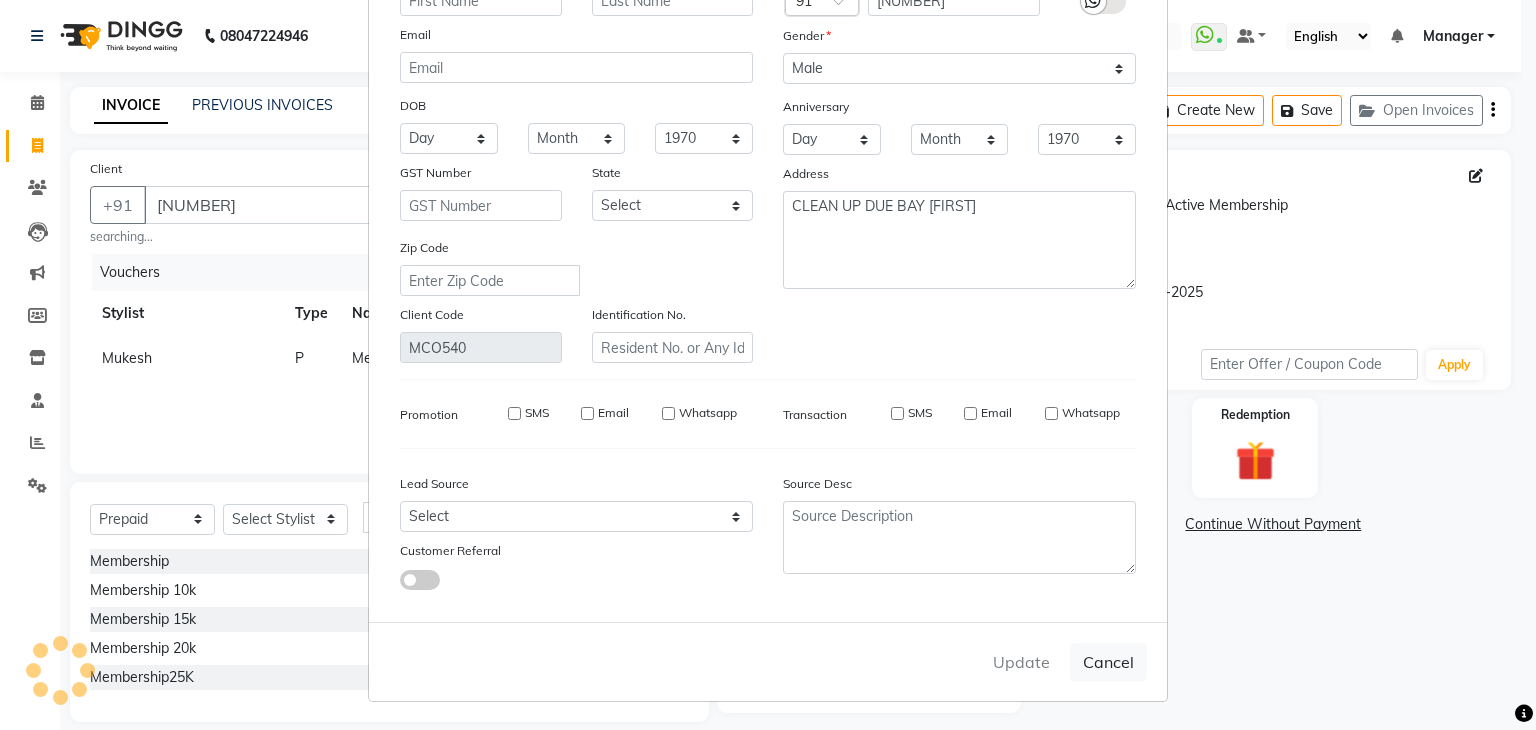select 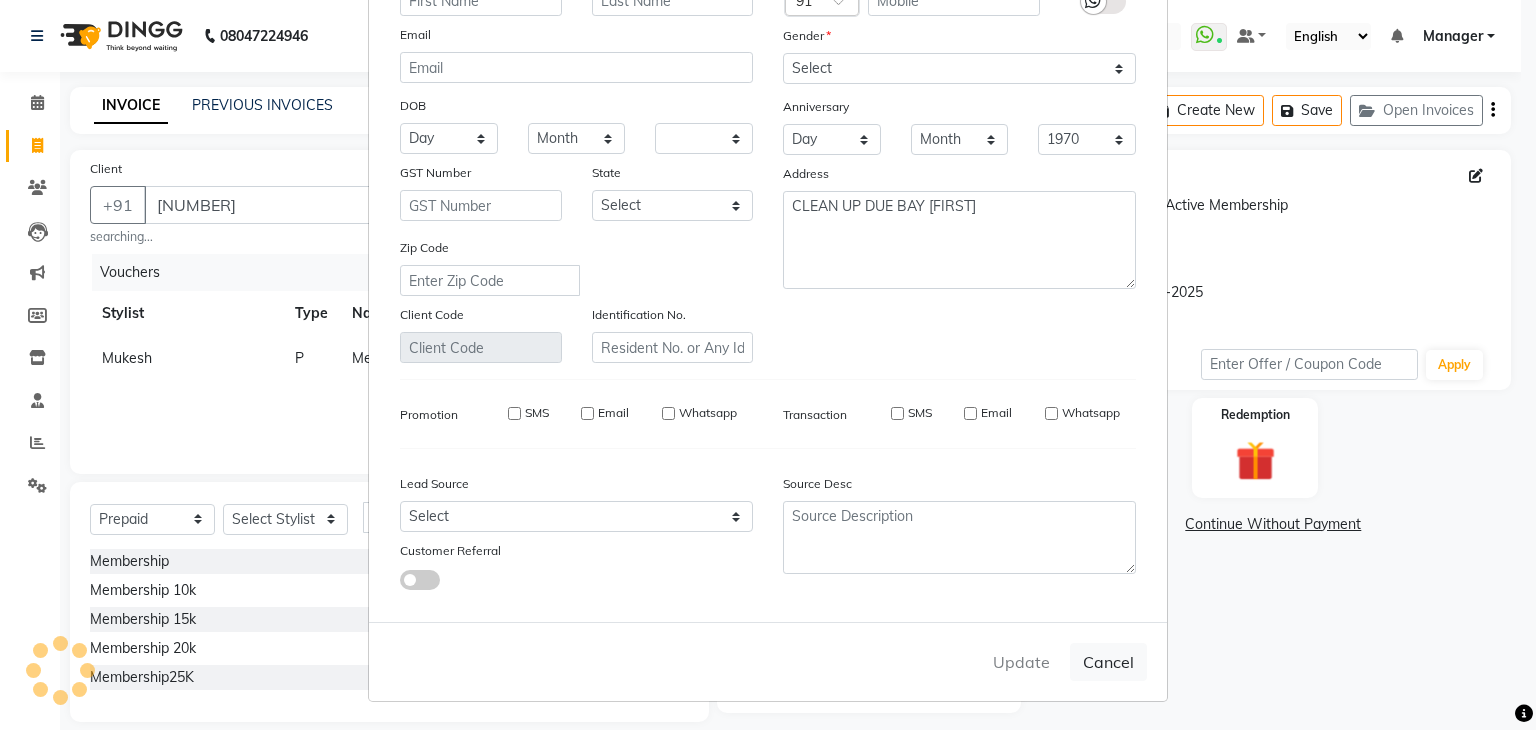select 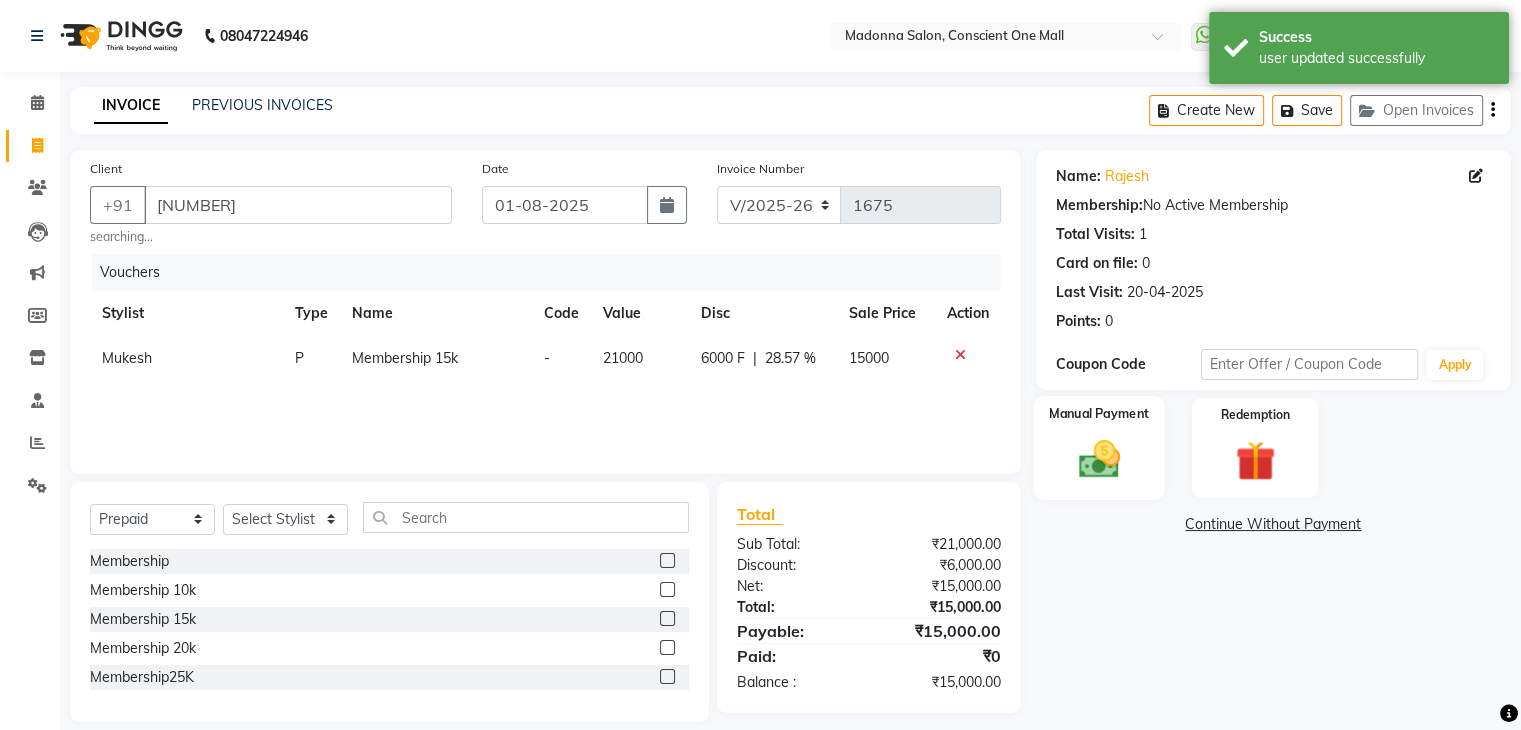 click 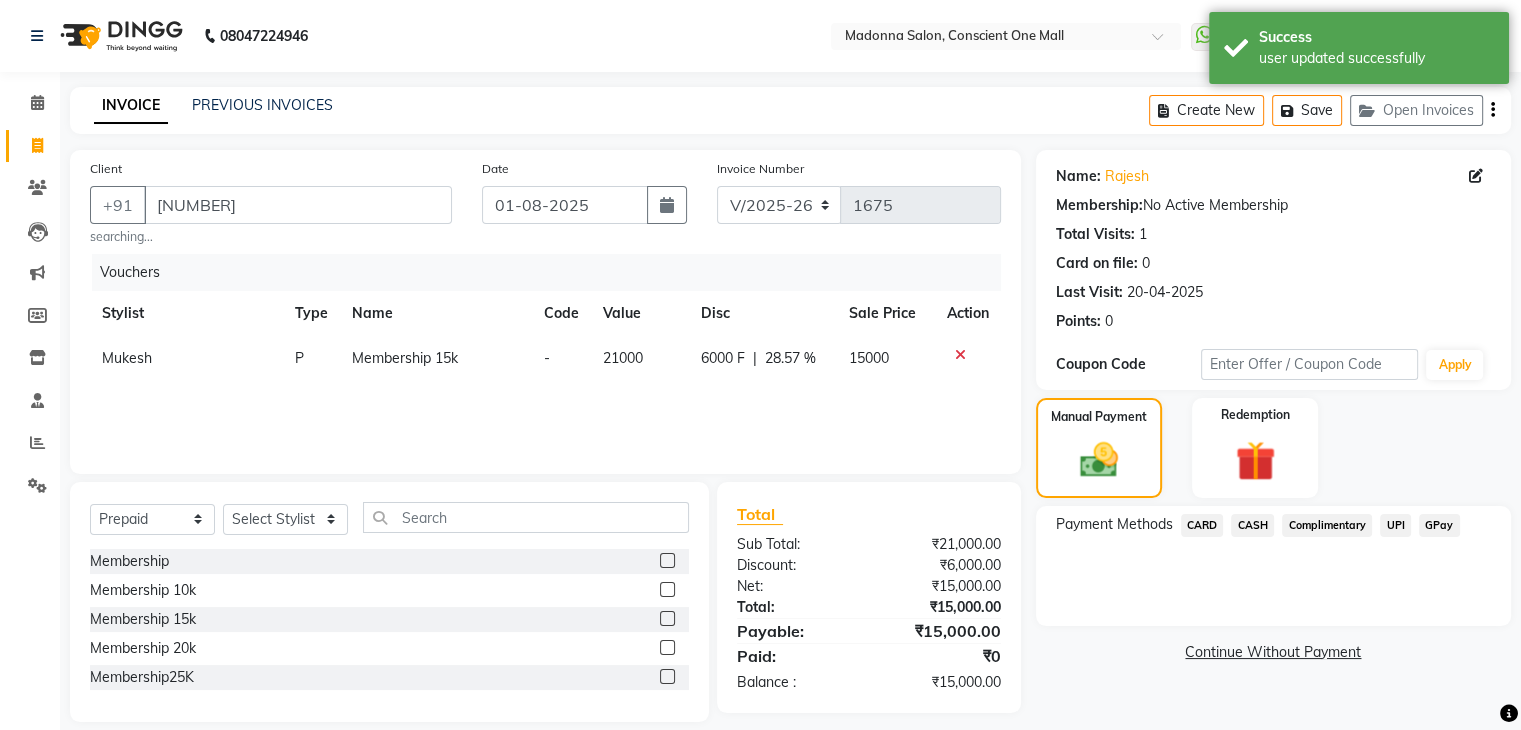 click on "CARD" 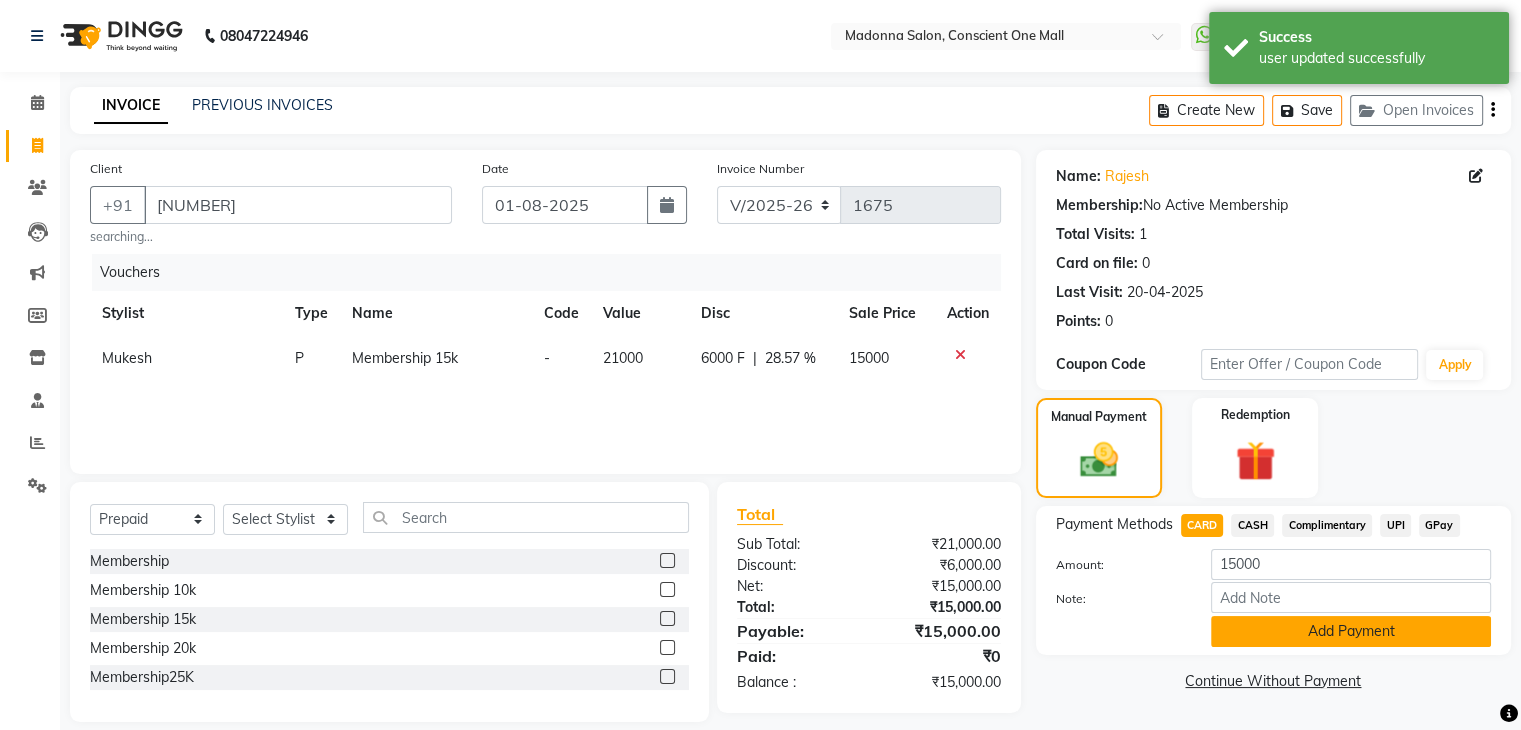 click on "Add Payment" 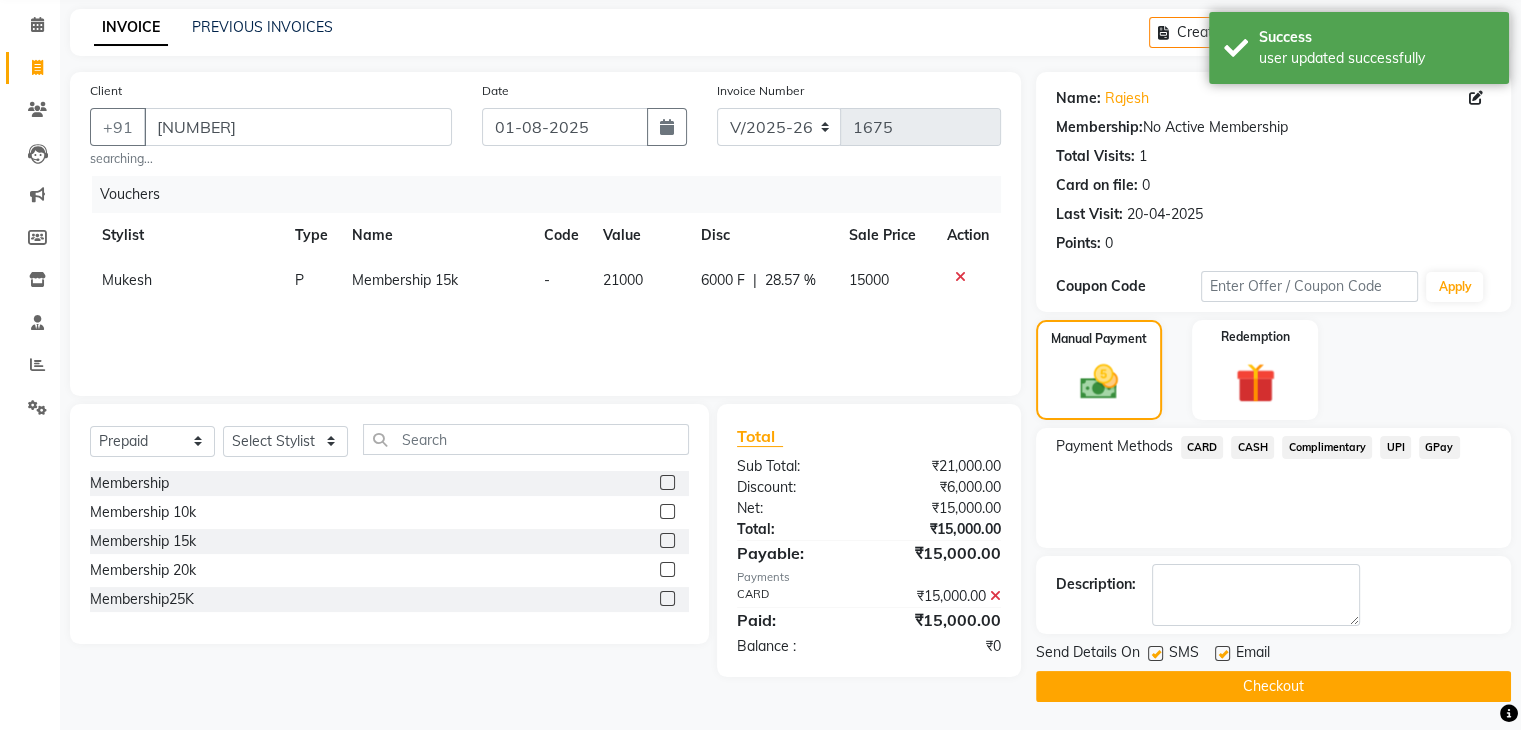 scroll, scrollTop: 79, scrollLeft: 0, axis: vertical 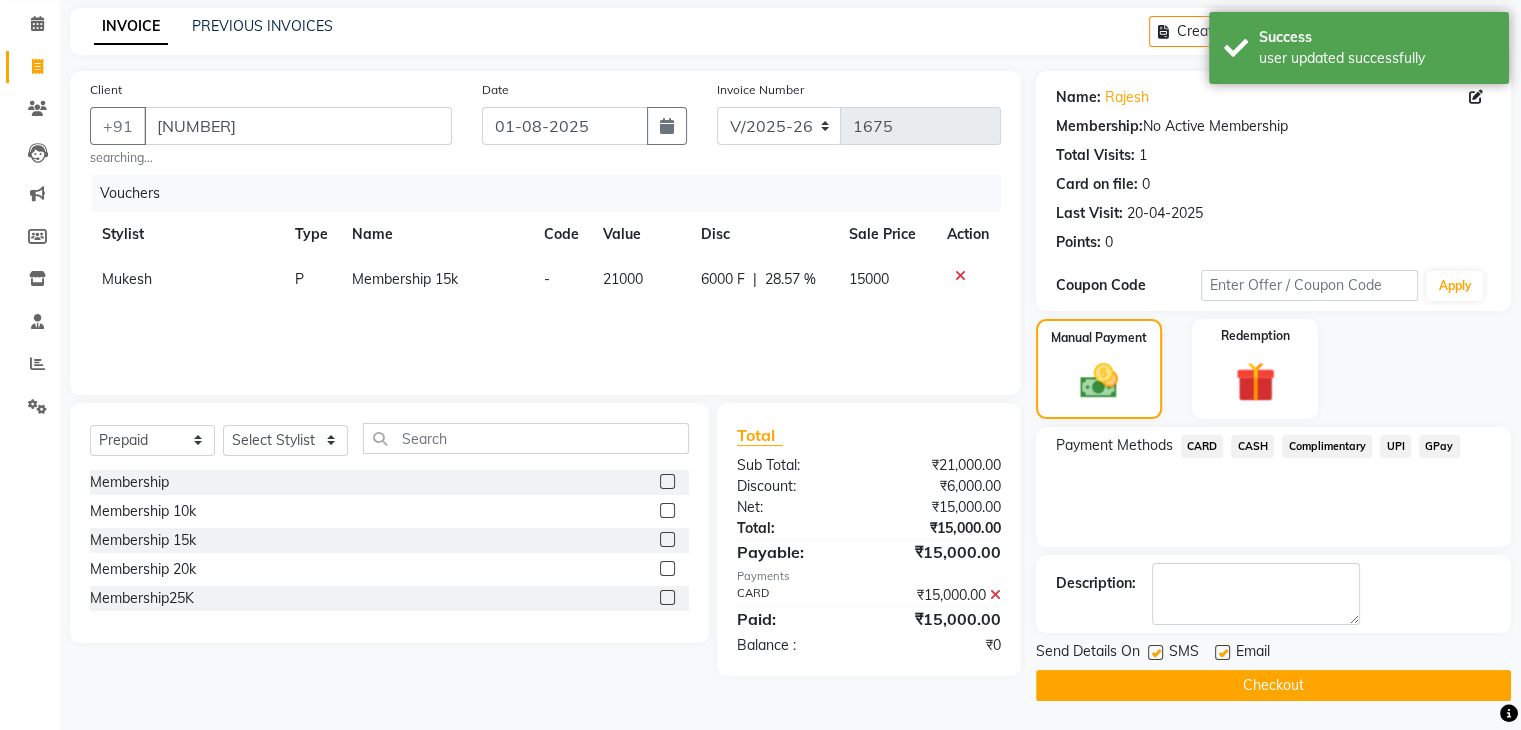 click on "Checkout" 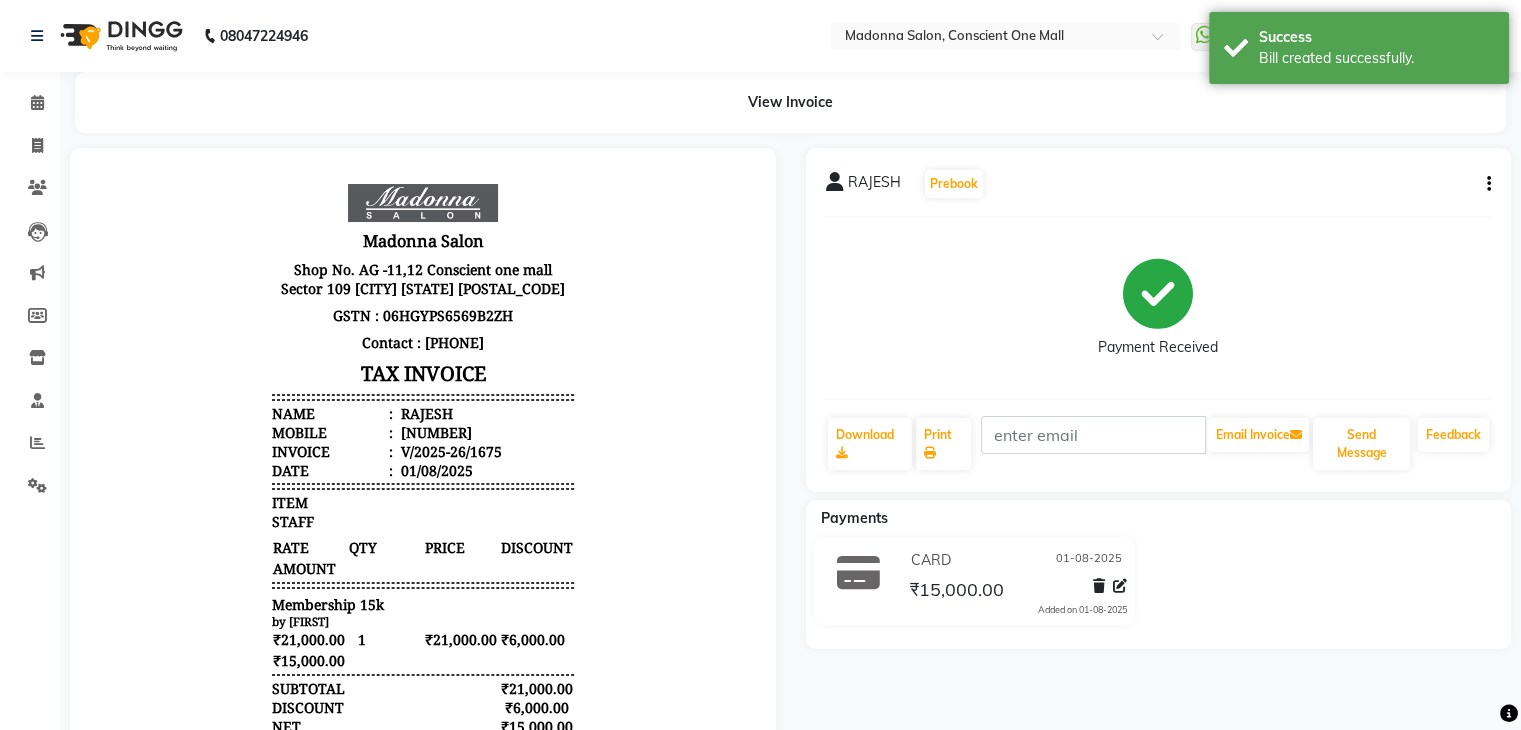 scroll, scrollTop: 0, scrollLeft: 0, axis: both 